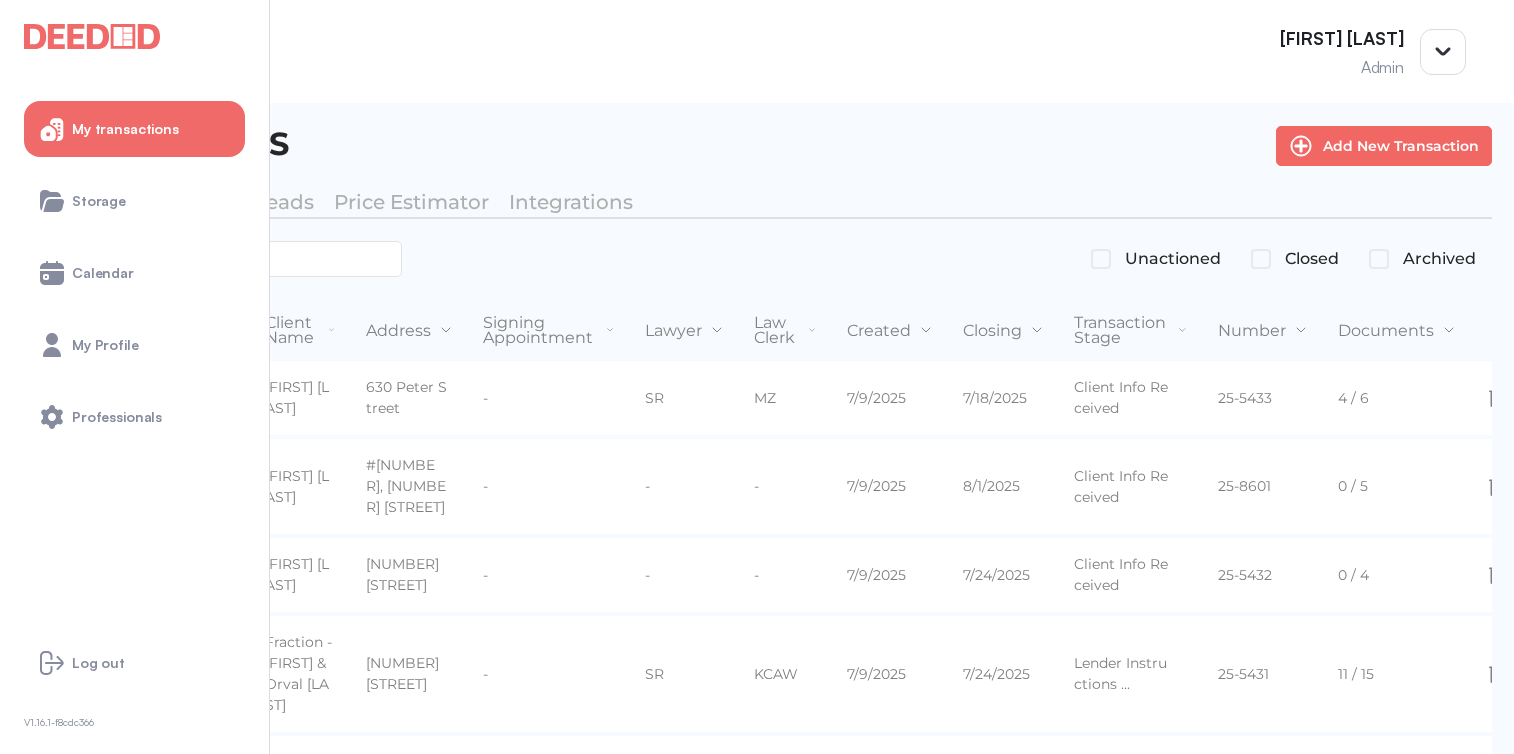 scroll, scrollTop: 0, scrollLeft: 0, axis: both 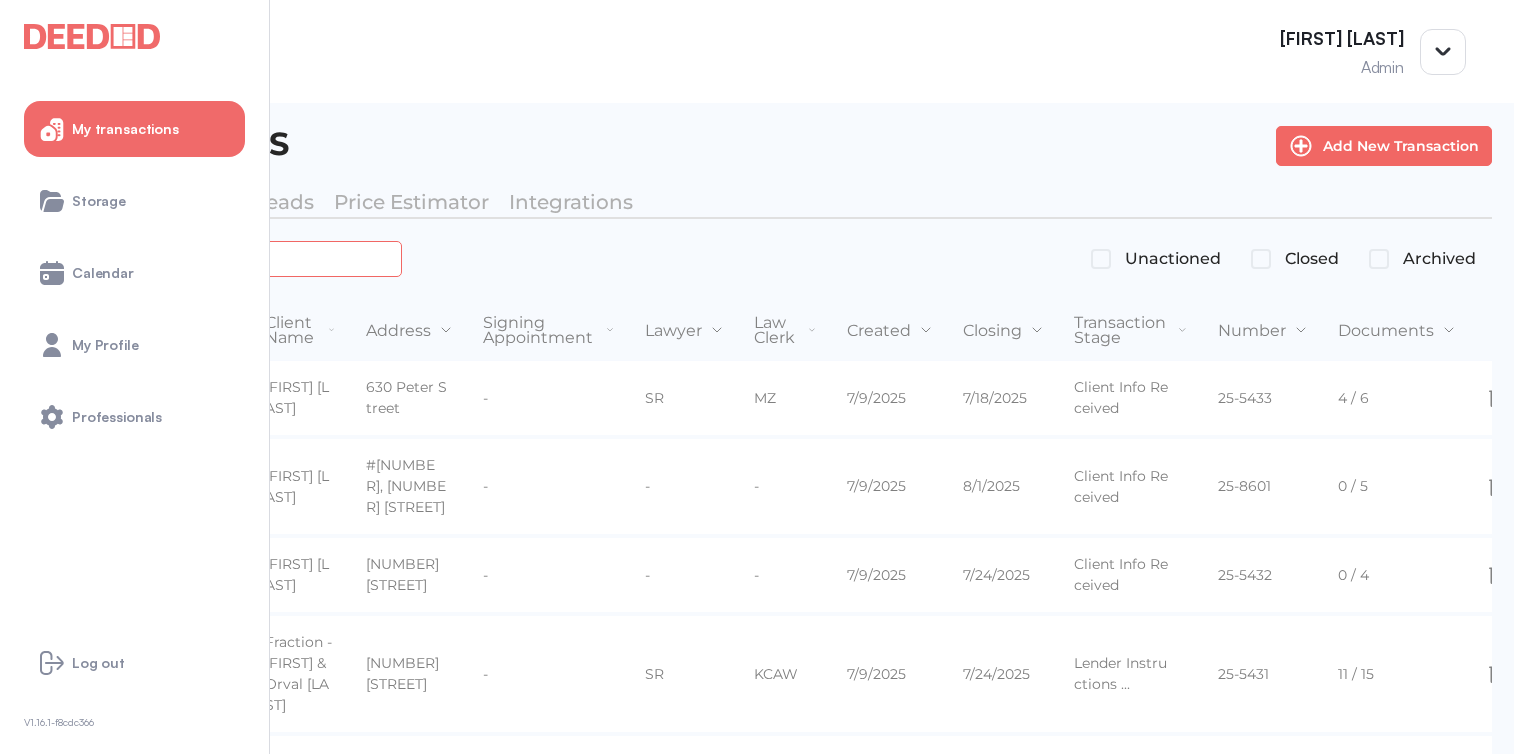 click at bounding box center (224, 258) 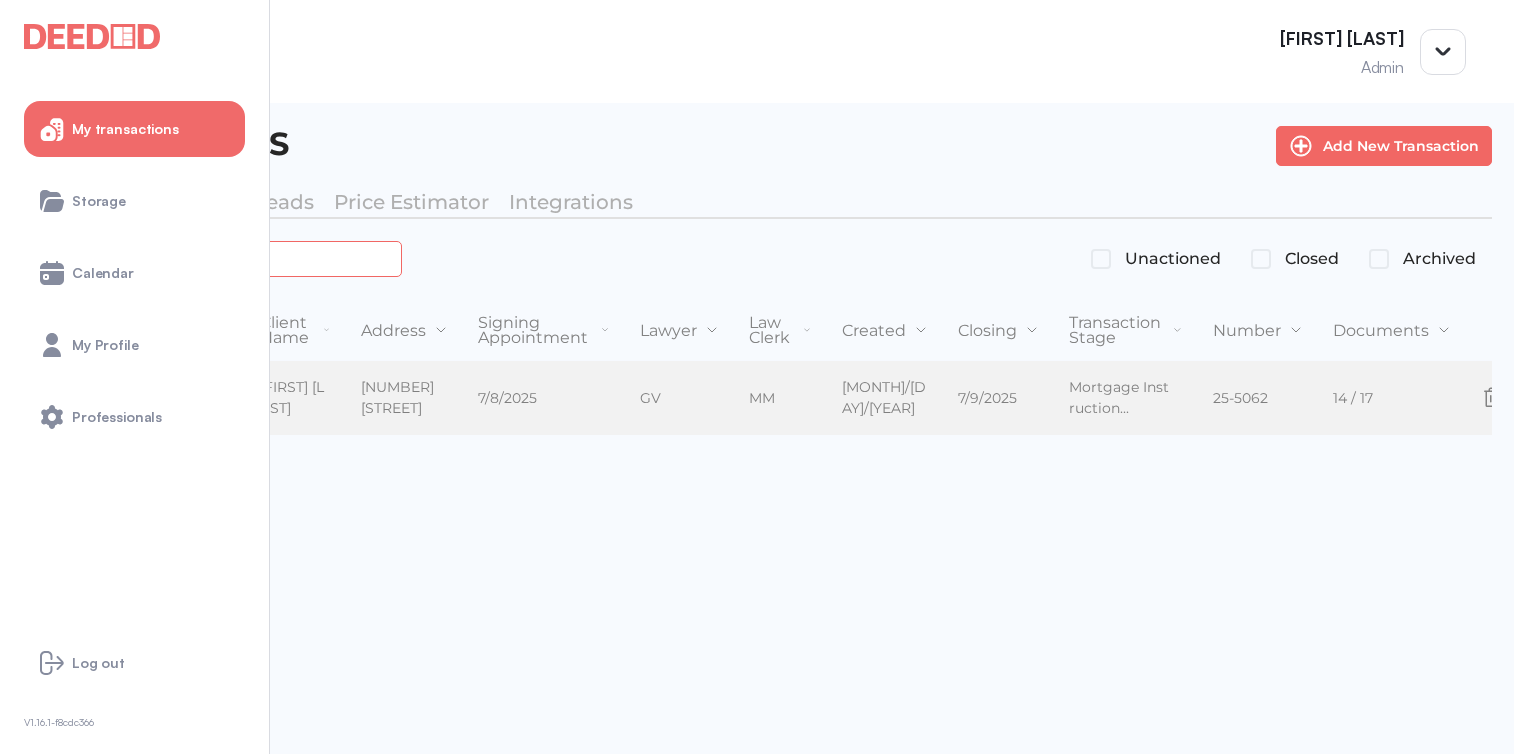 type on "*******" 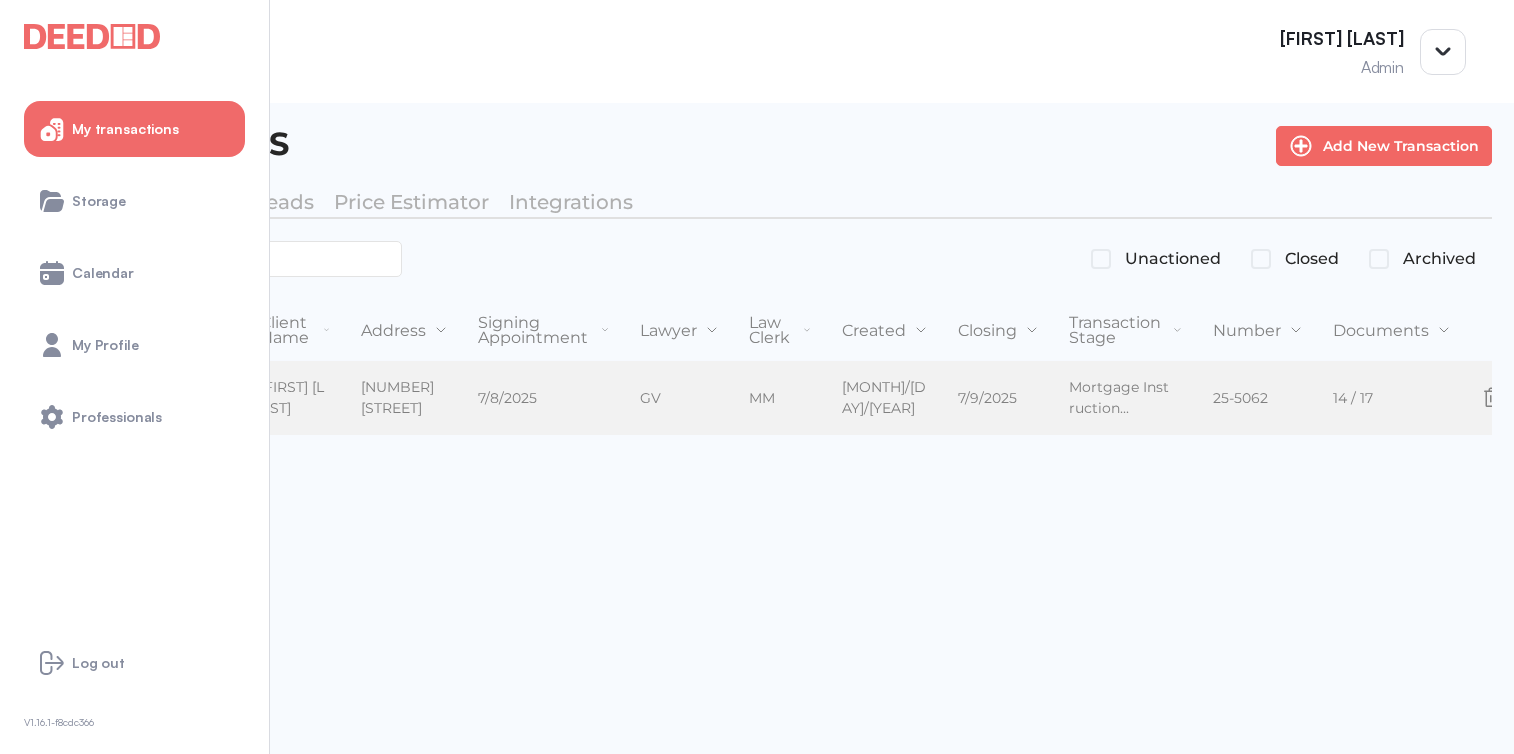 click on "[FIRST] [LAST]" at bounding box center [294, 398] 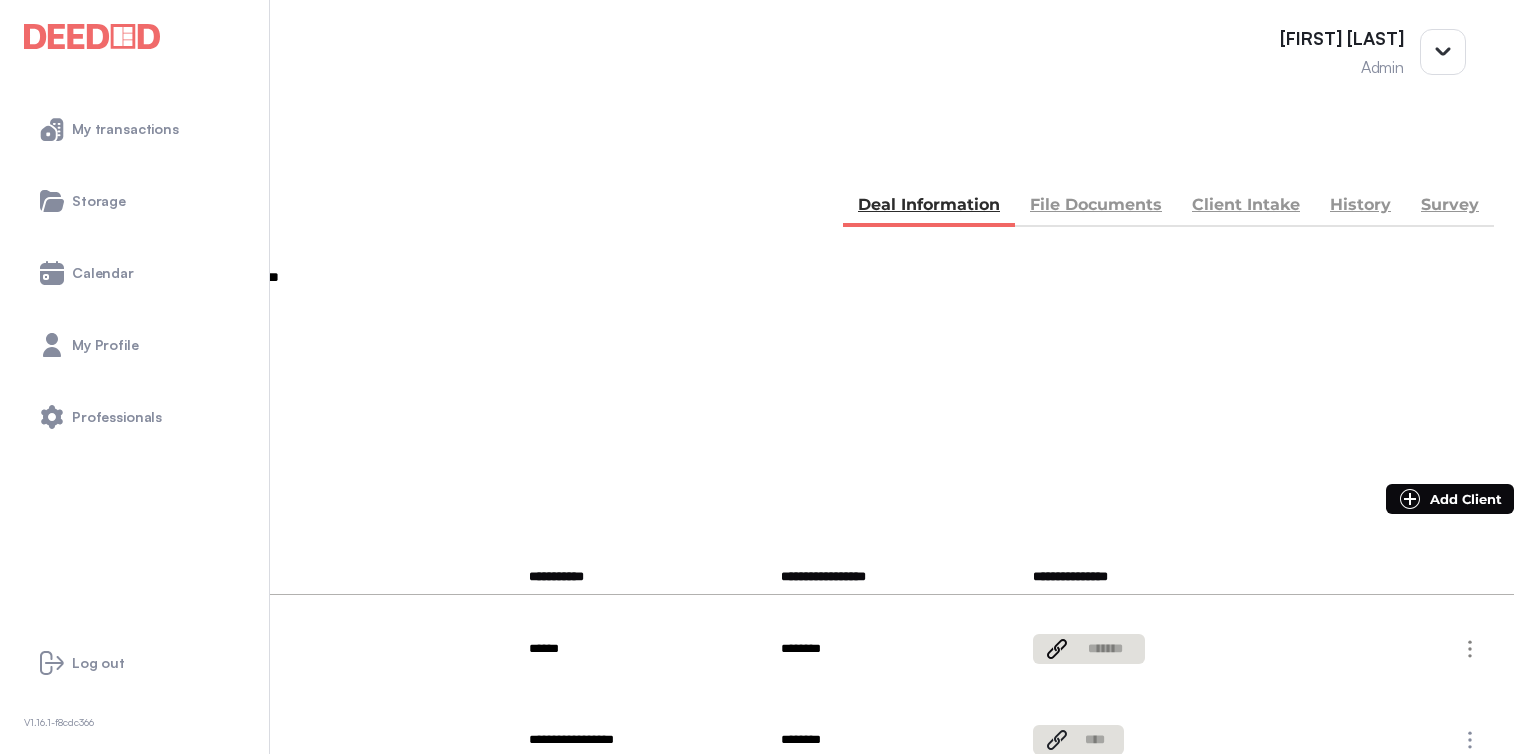 click on "File Documents" at bounding box center [1096, 207] 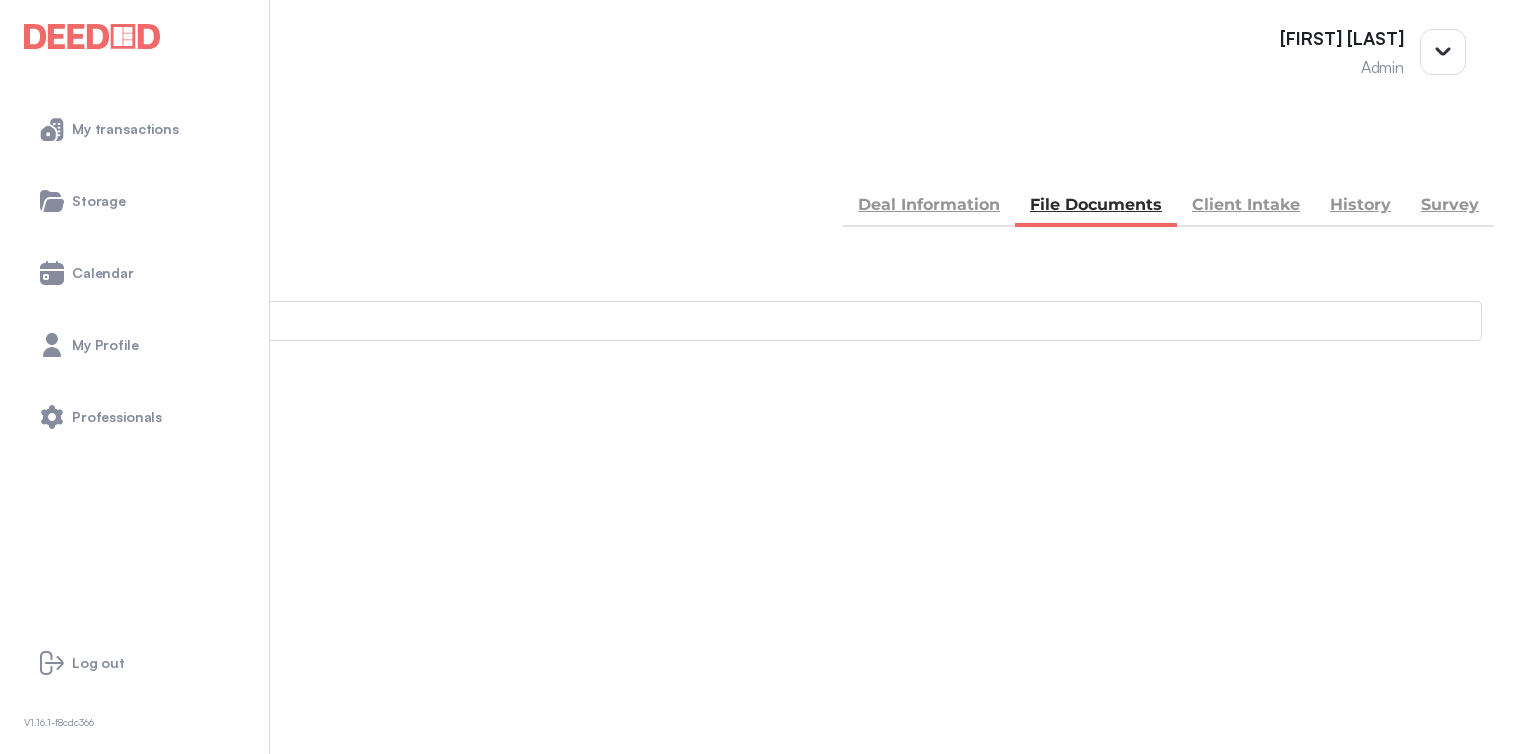 click on "Accounting" at bounding box center (41, 870) 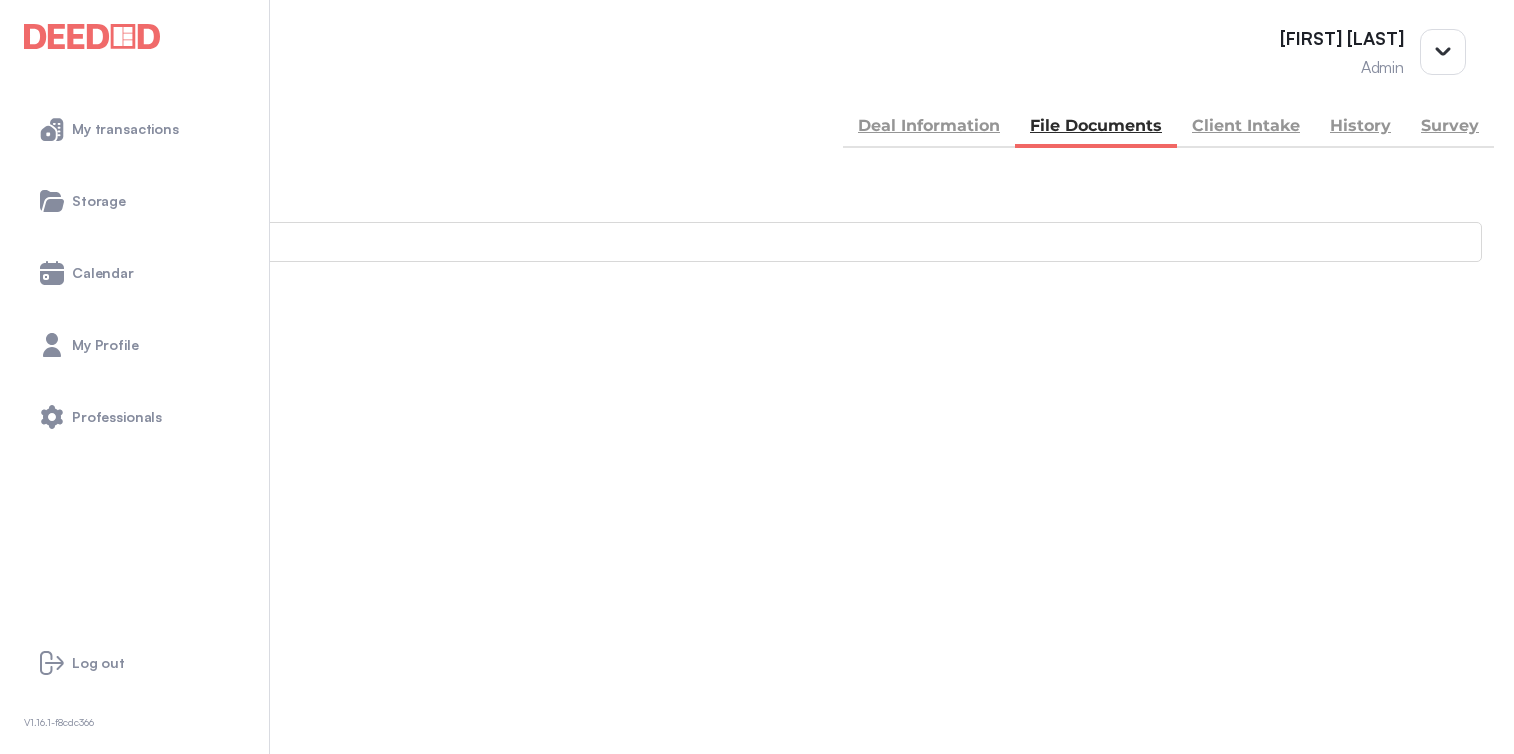 scroll, scrollTop: 78, scrollLeft: 0, axis: vertical 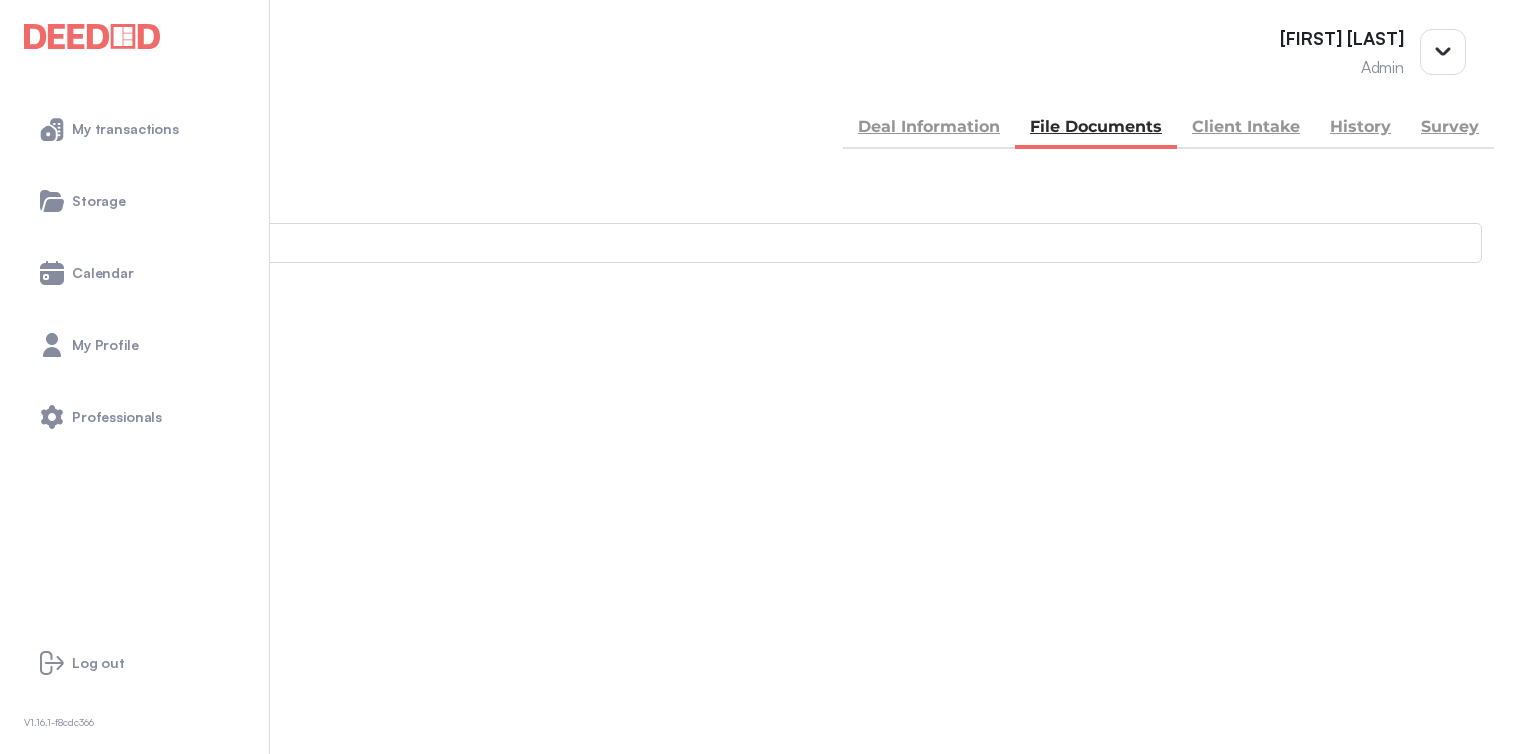 click at bounding box center (14, 1158) 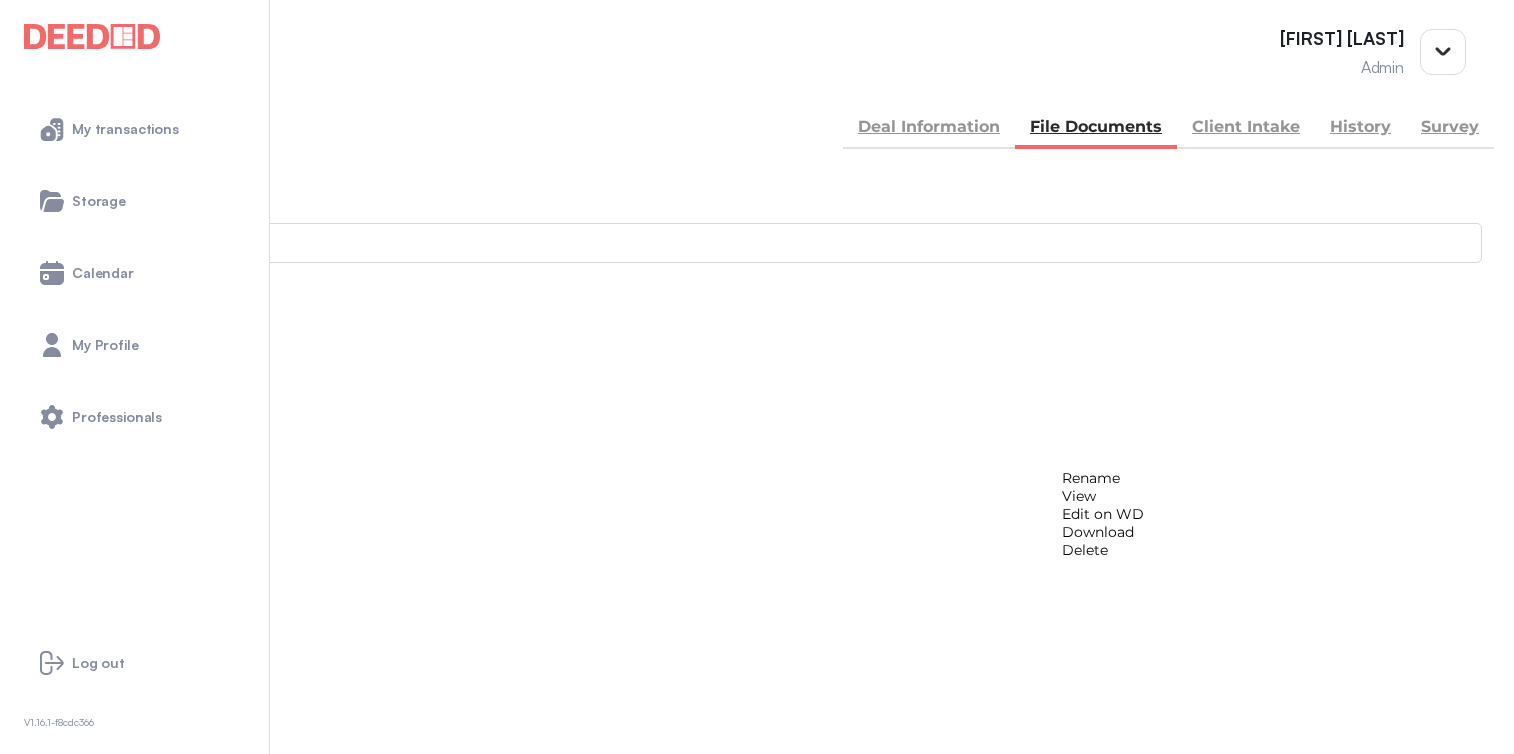 click on "View" at bounding box center [1103, 496] 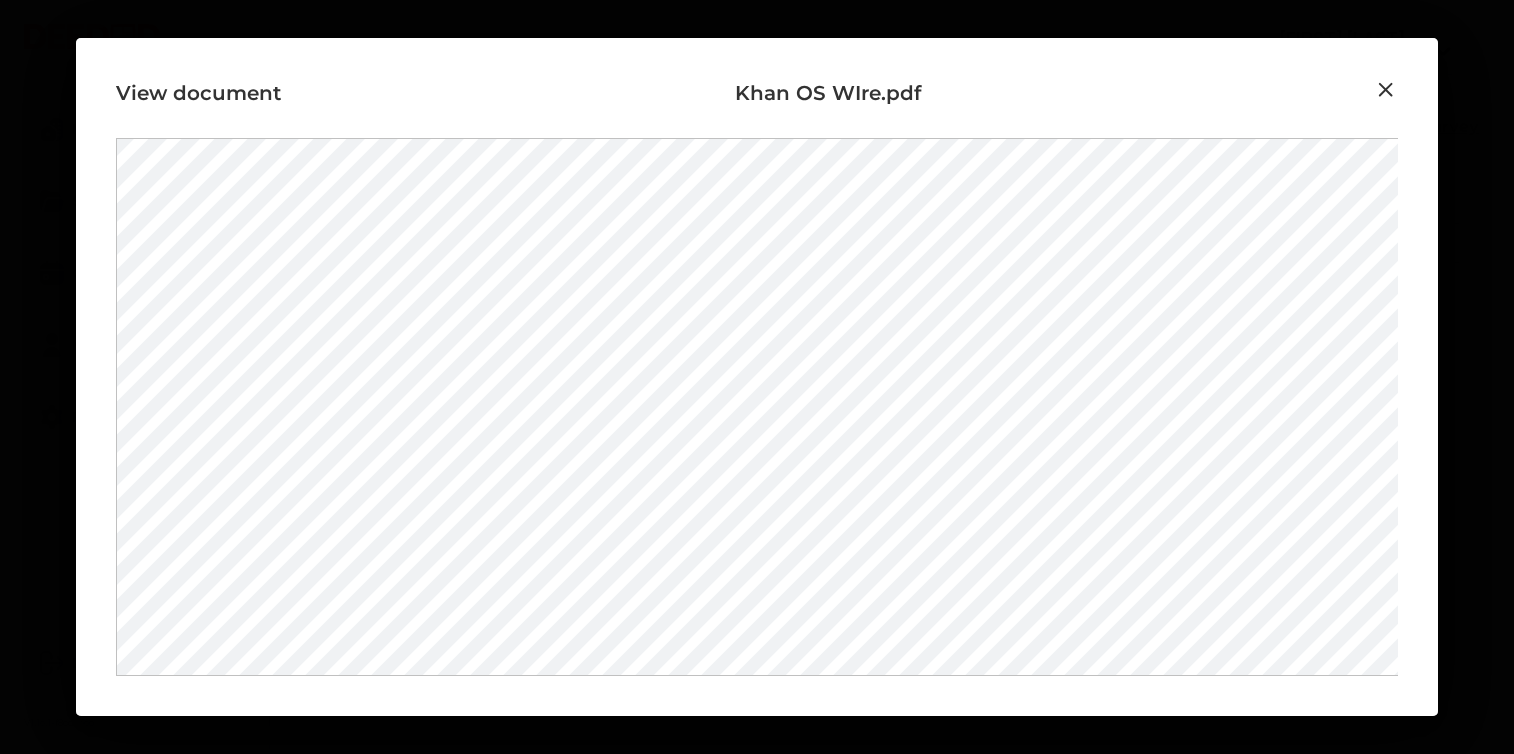 click at bounding box center [1386, 90] 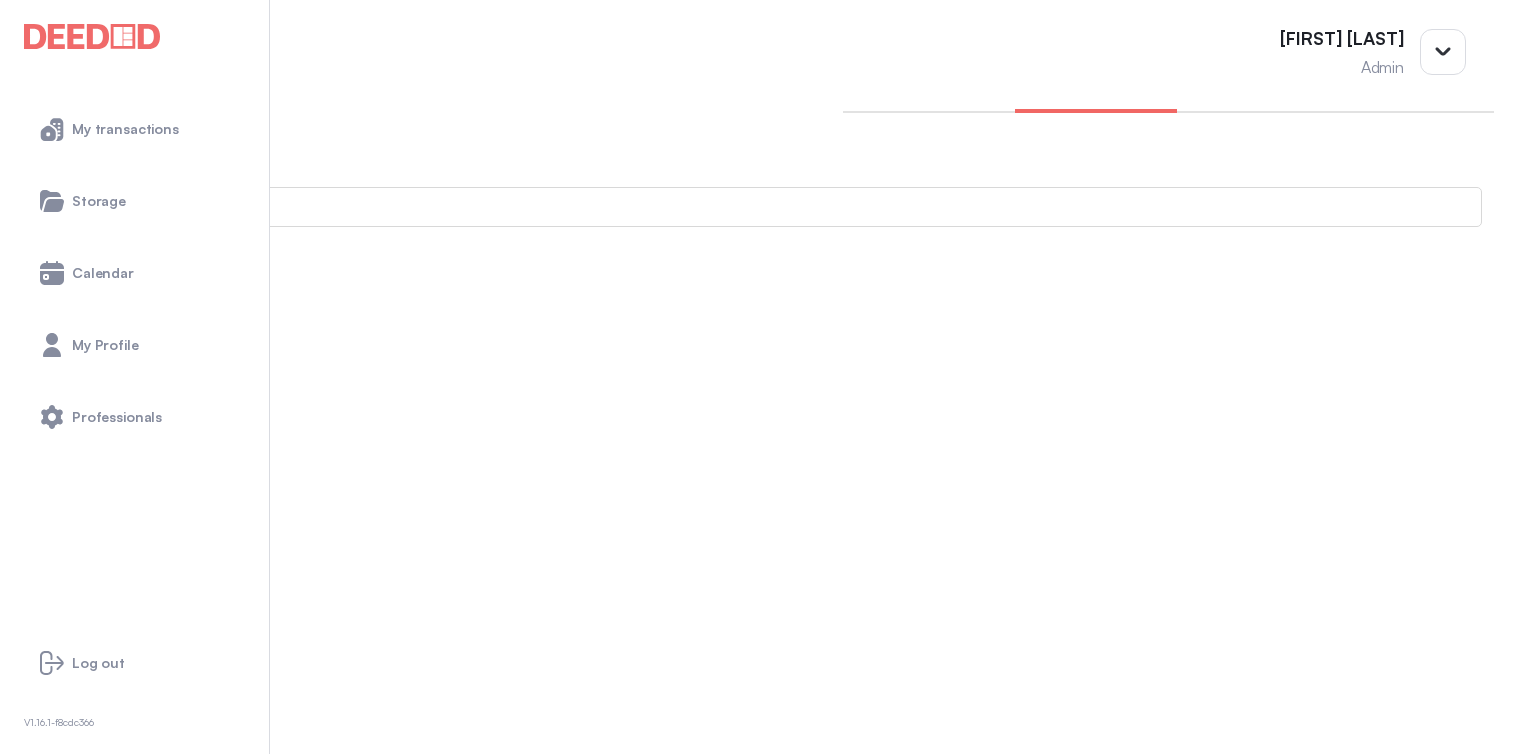 scroll, scrollTop: 115, scrollLeft: 0, axis: vertical 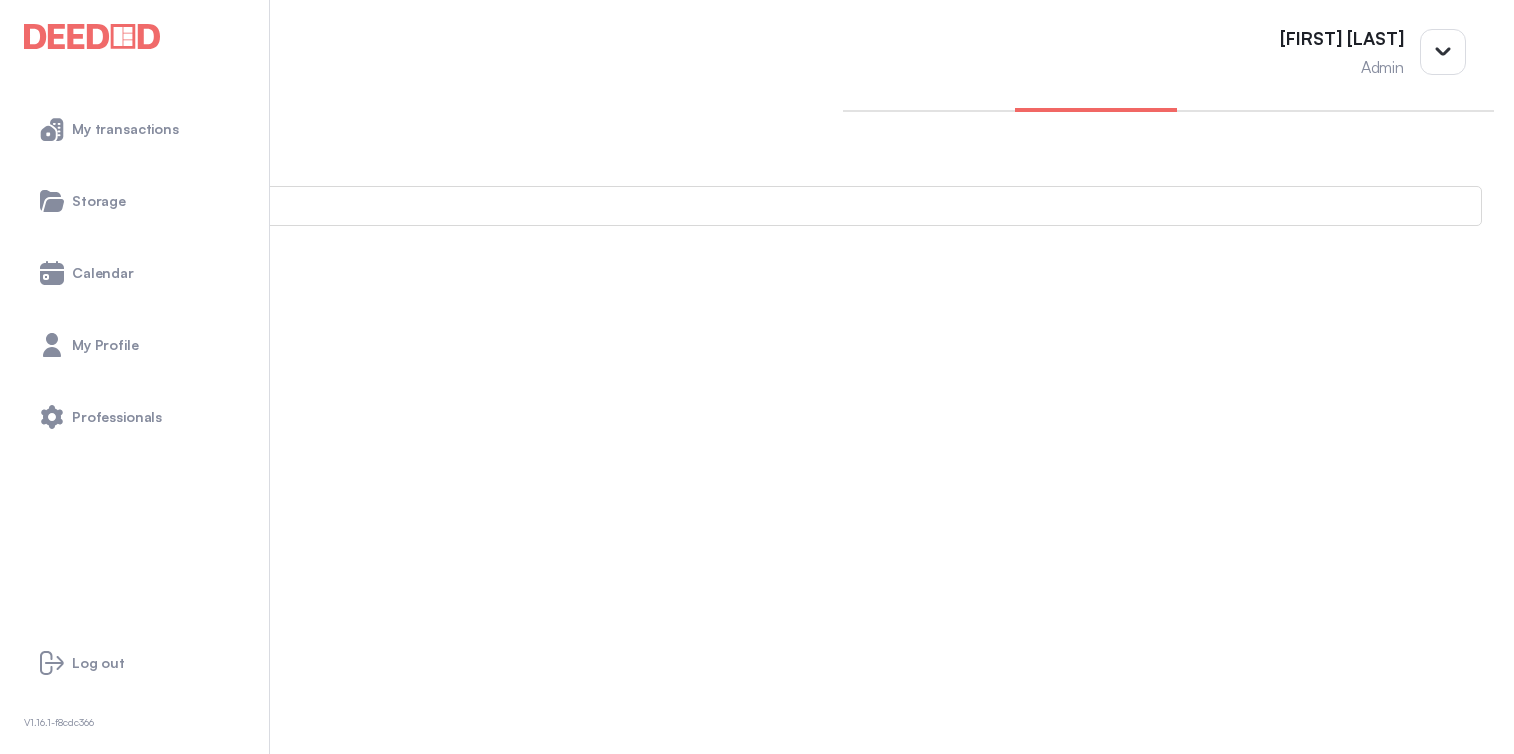 click on "Add new document" at bounding box center (108, 359) 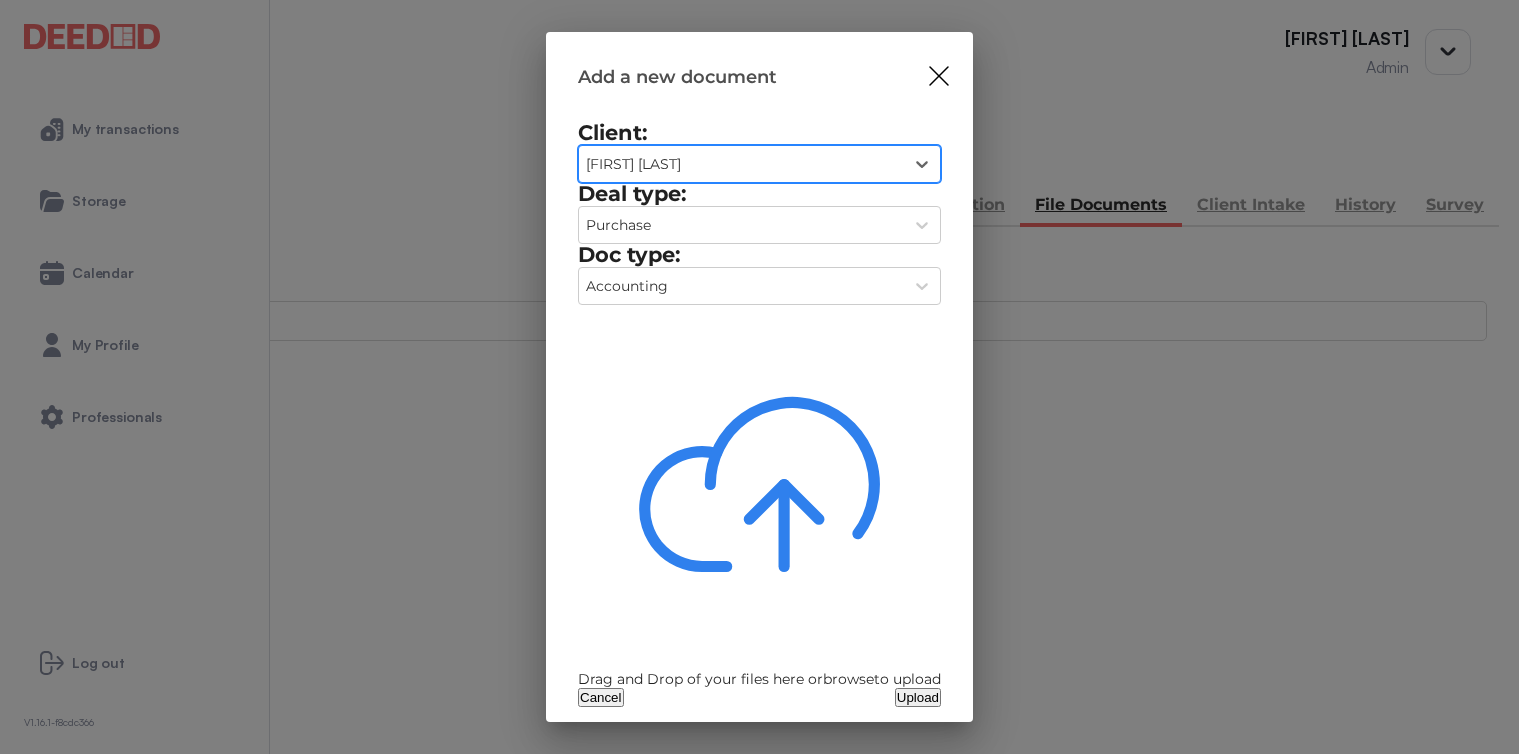 click on "Drag and Drop of your files here or  browse  to upload" at bounding box center (759, 495) 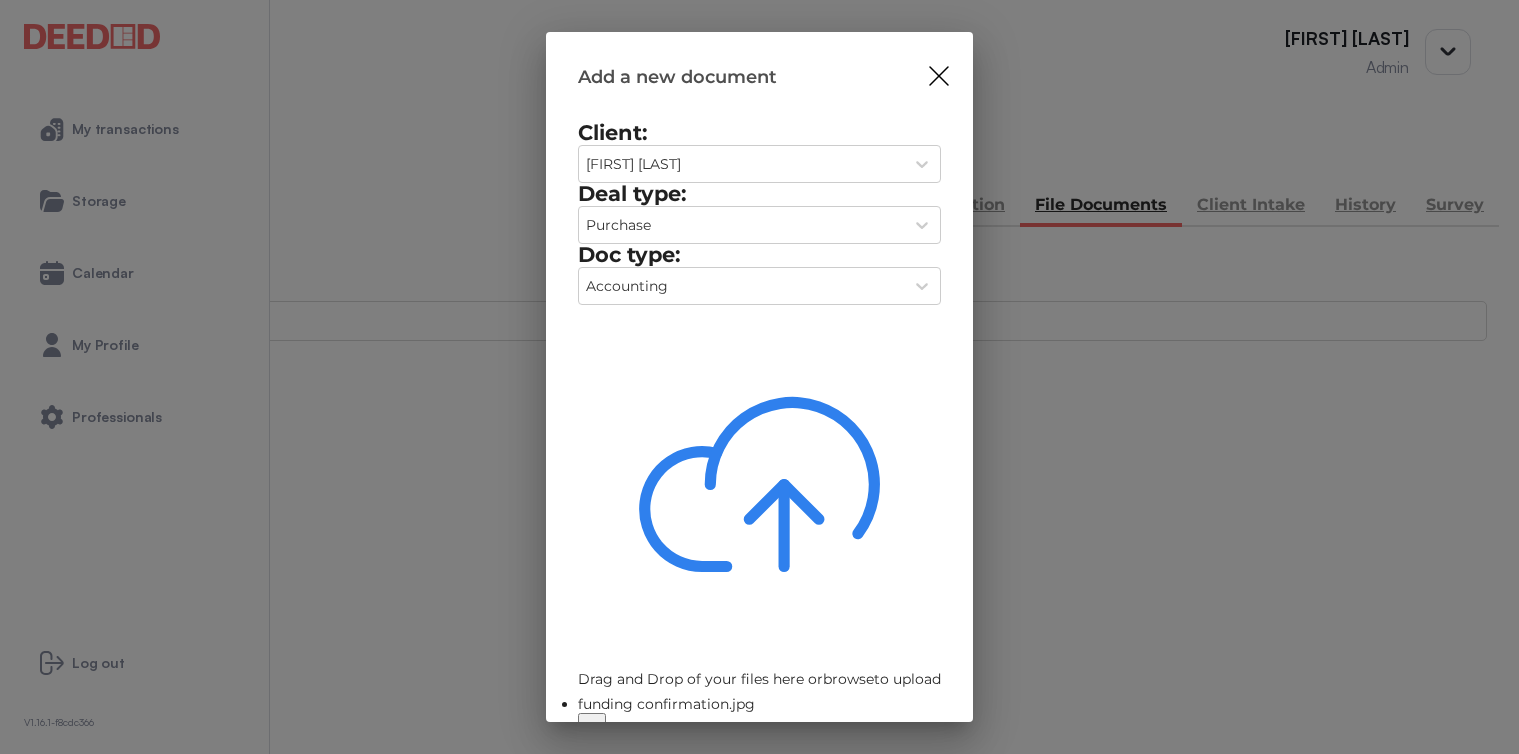 click on "Upload" at bounding box center [918, 753] 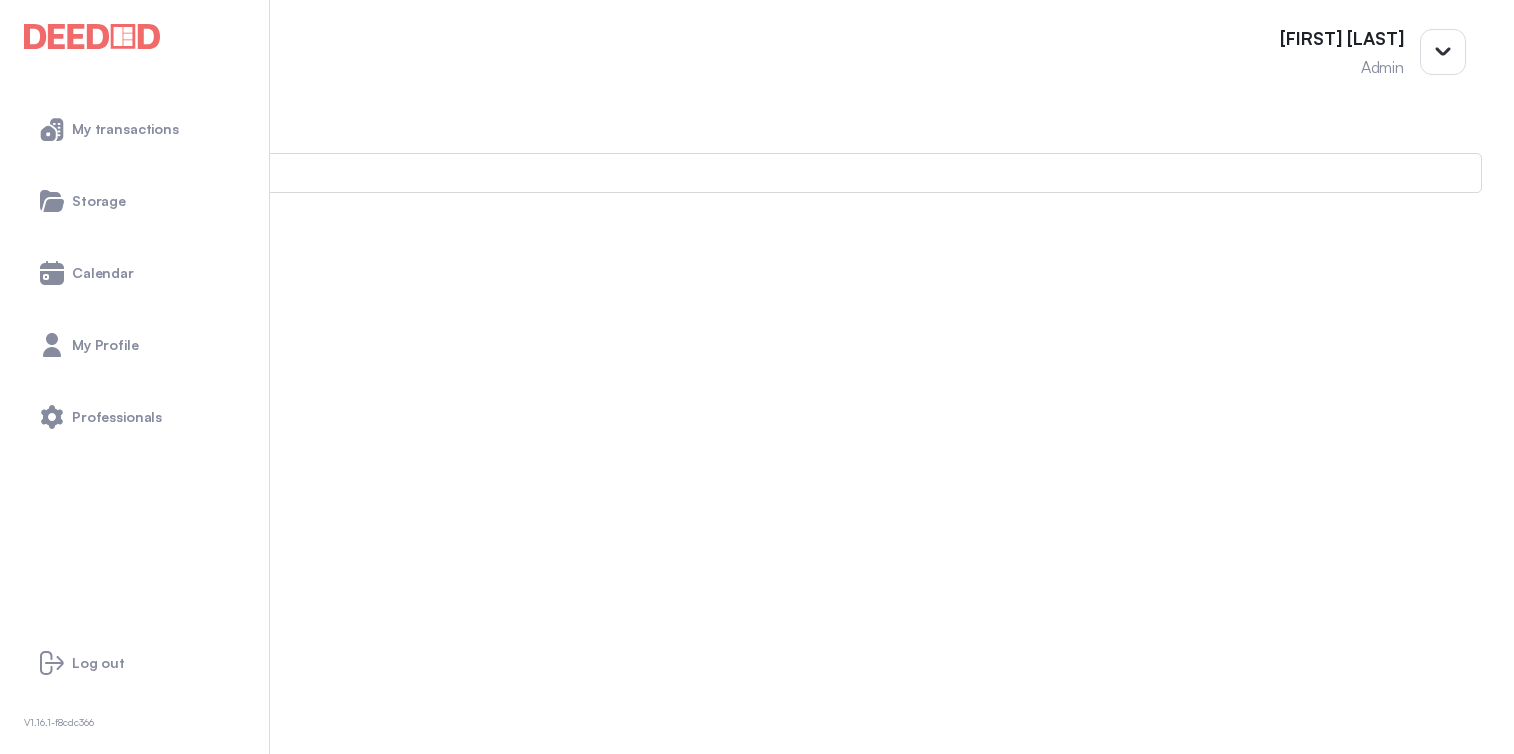 scroll, scrollTop: 139, scrollLeft: 0, axis: vertical 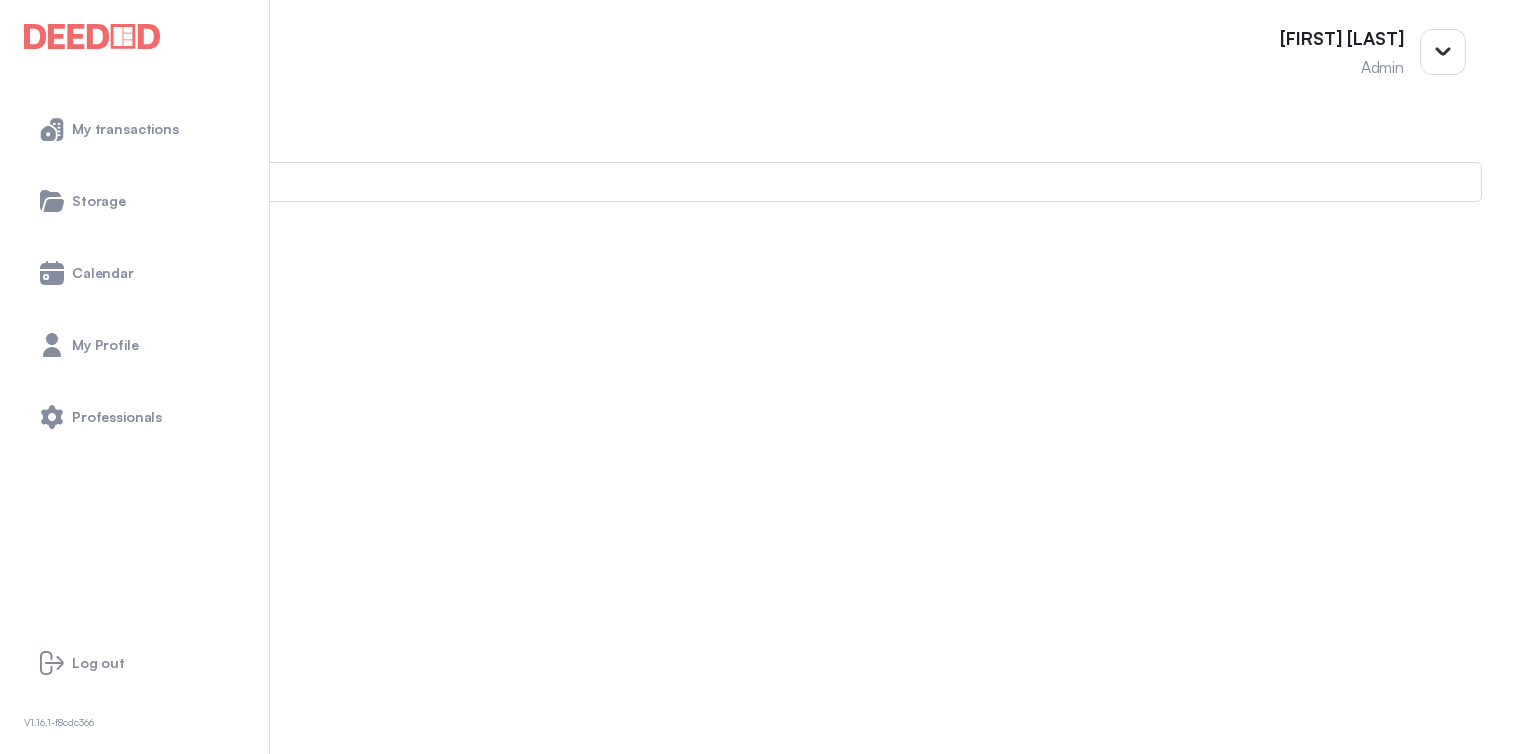 click at bounding box center (14, 1292) 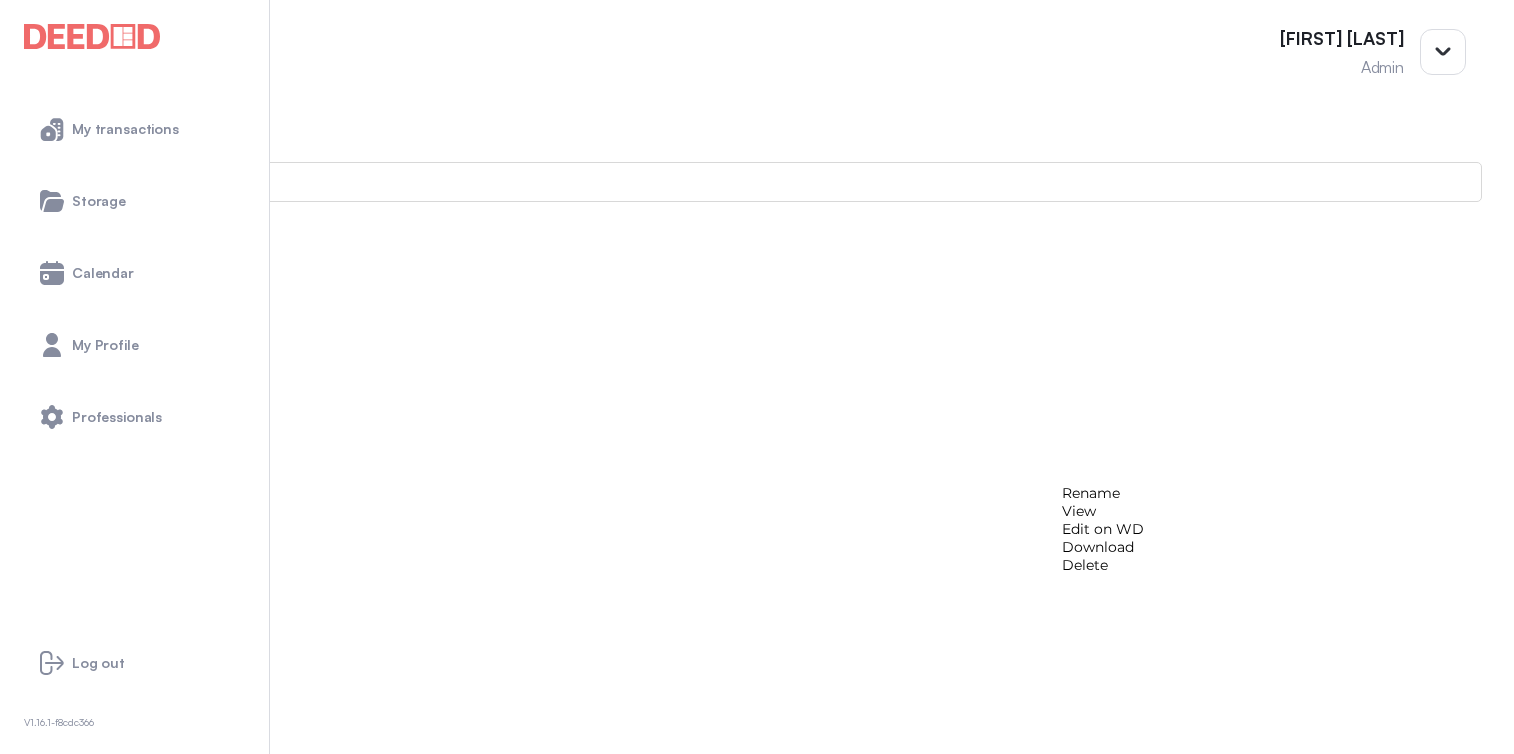 click on "View" at bounding box center (1103, 511) 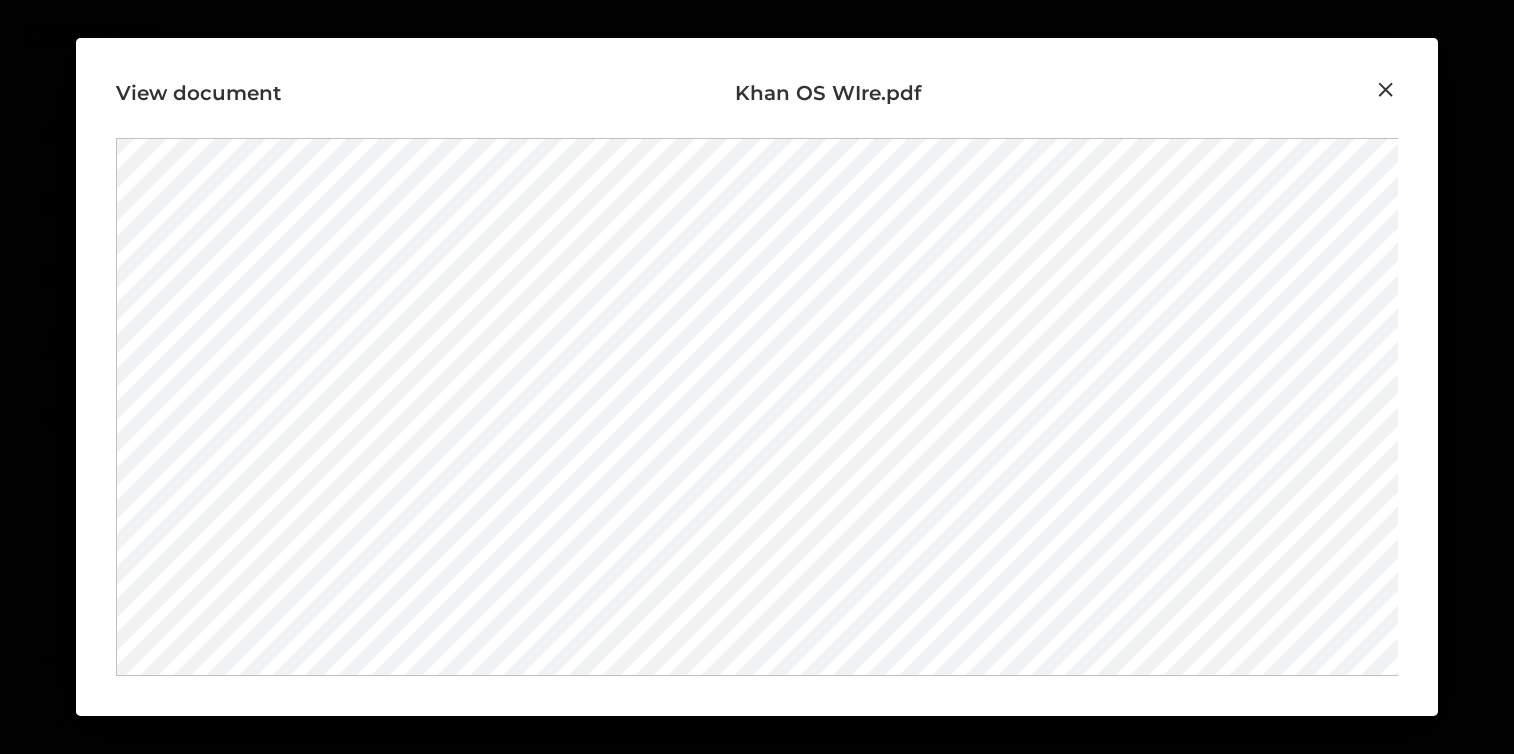click at bounding box center (1386, 90) 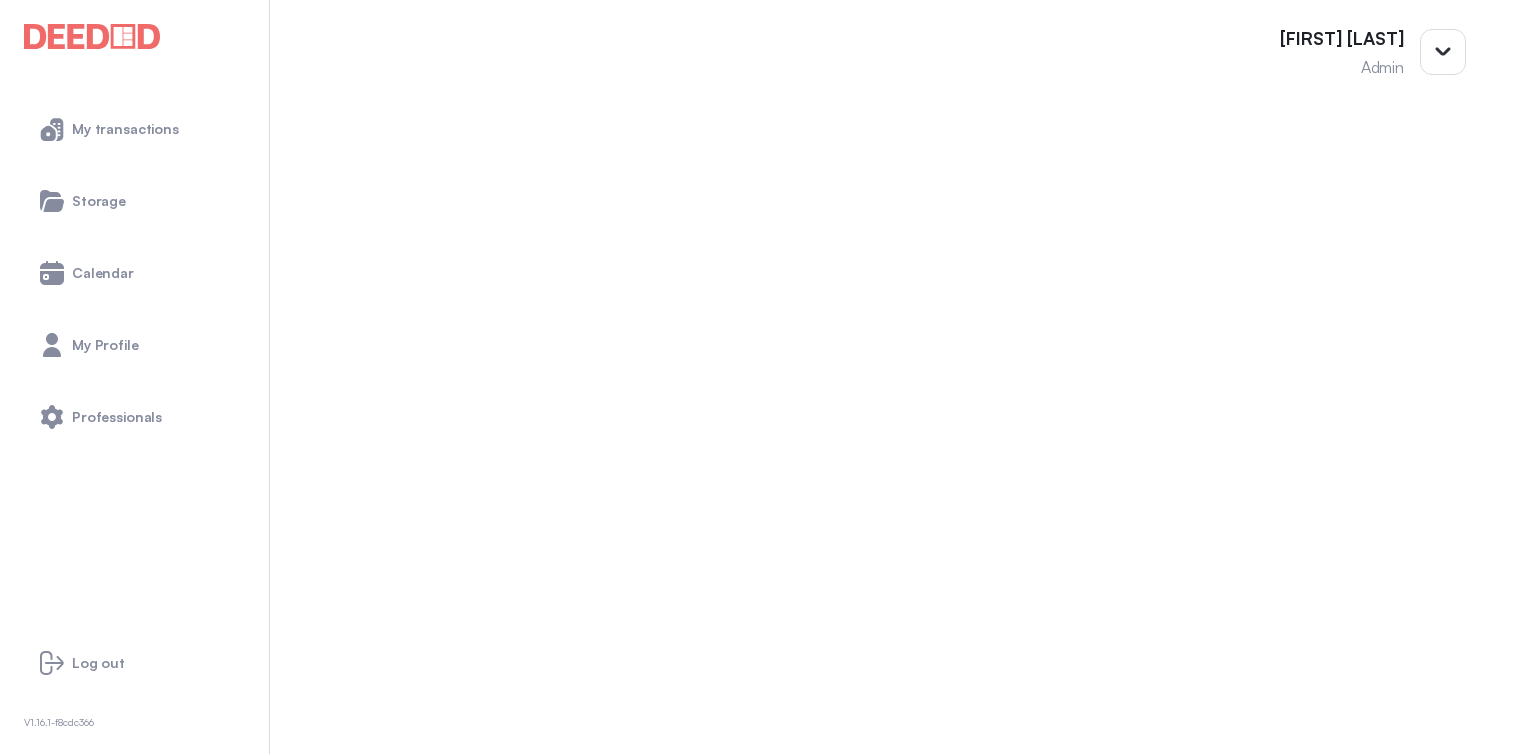 scroll, scrollTop: 393, scrollLeft: 0, axis: vertical 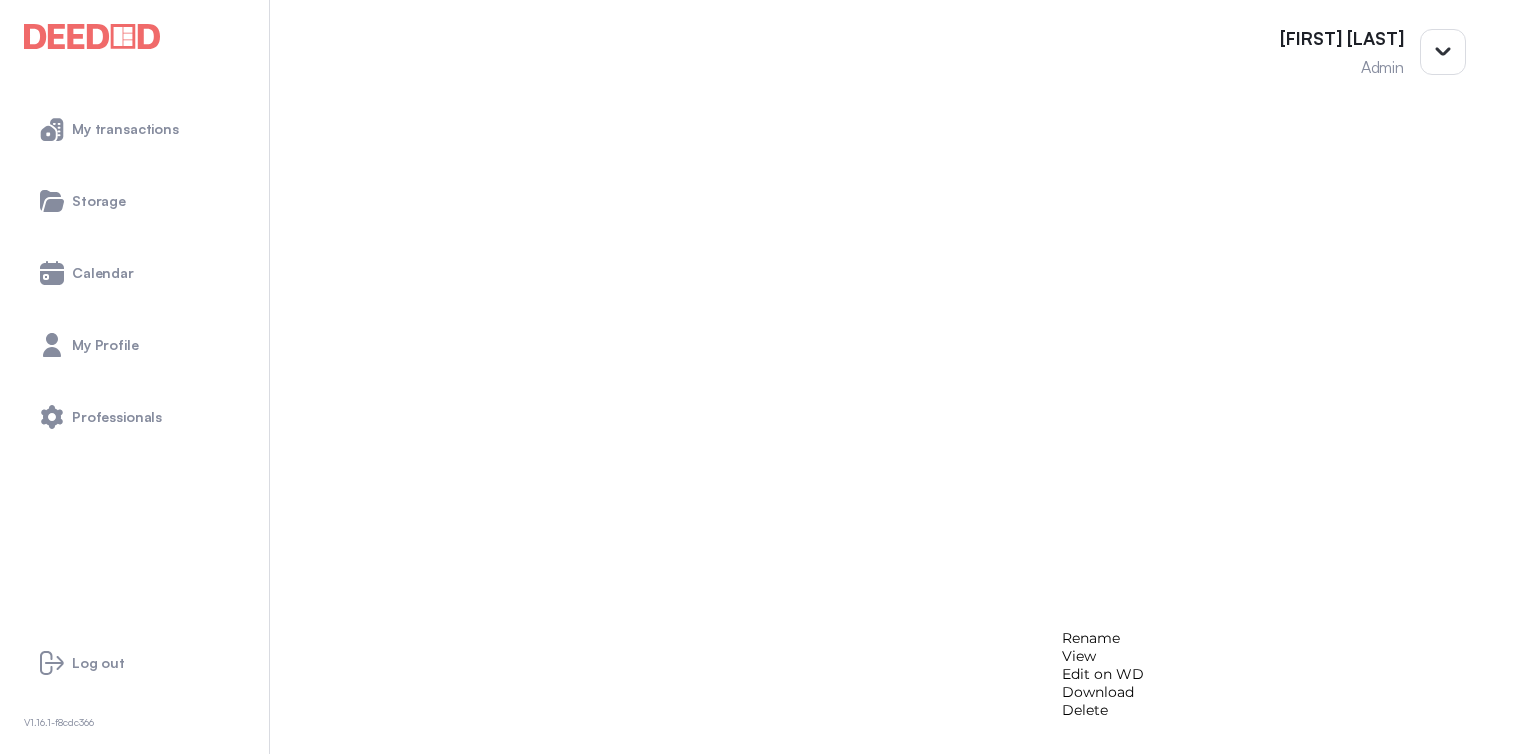 click on "View" at bounding box center (1103, 656) 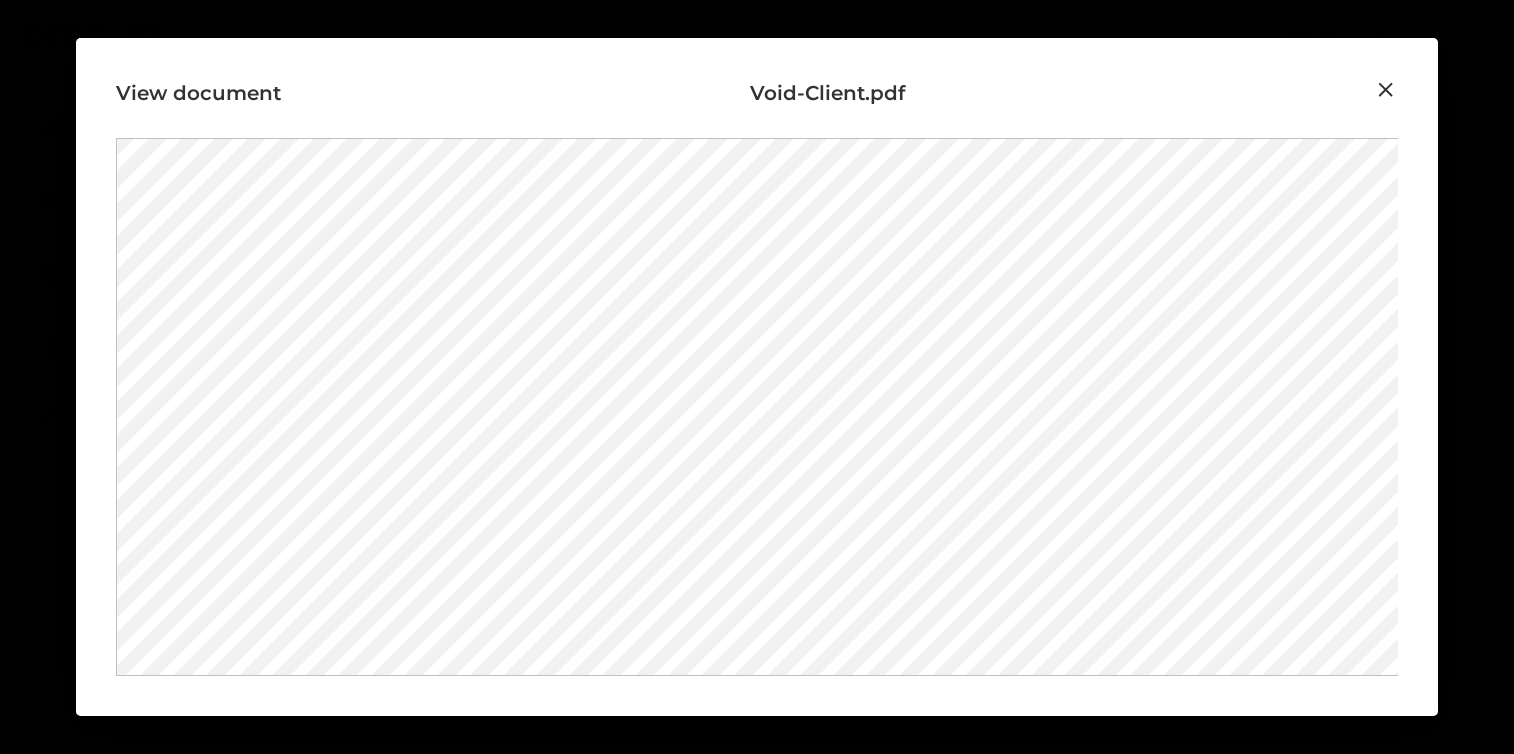 click at bounding box center [1386, 90] 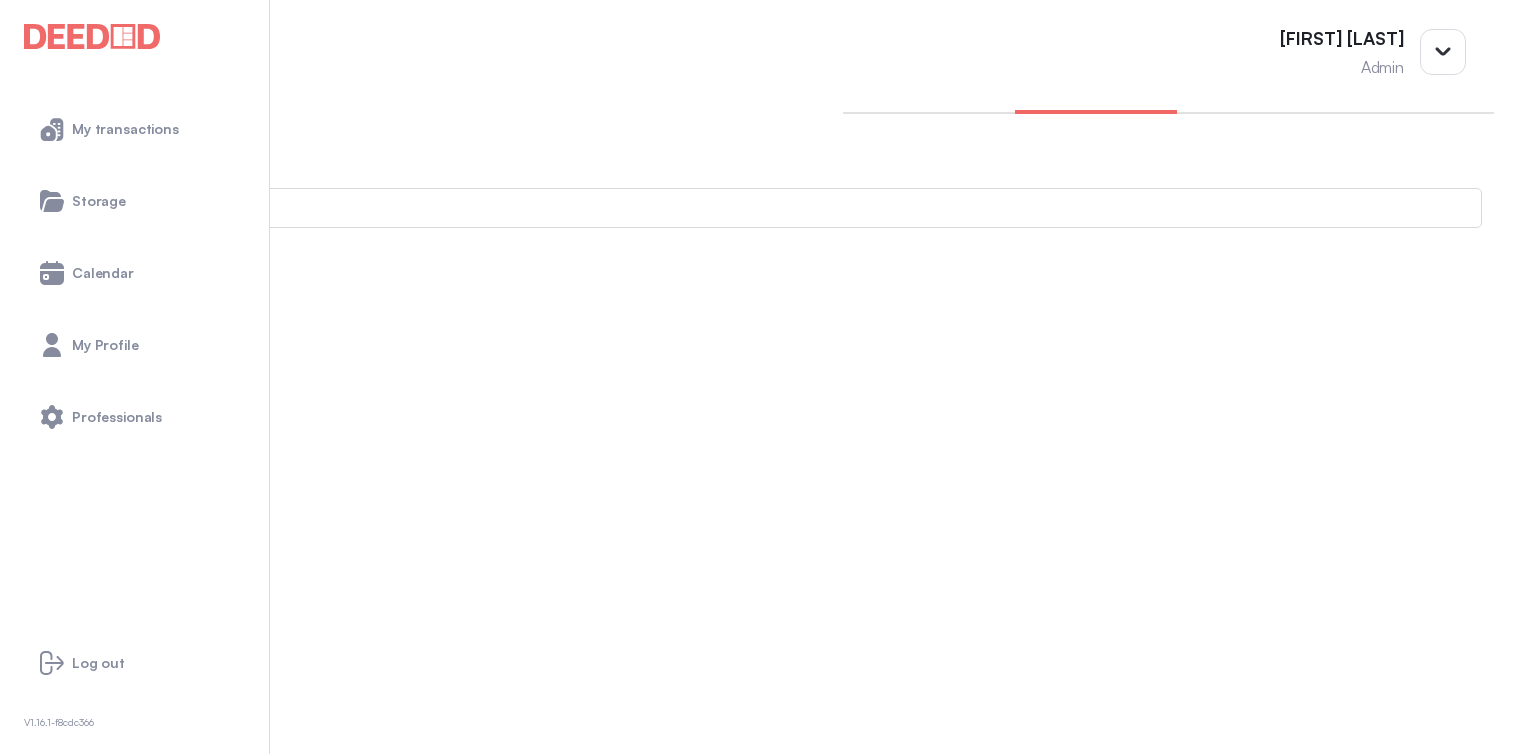 scroll, scrollTop: 0, scrollLeft: 0, axis: both 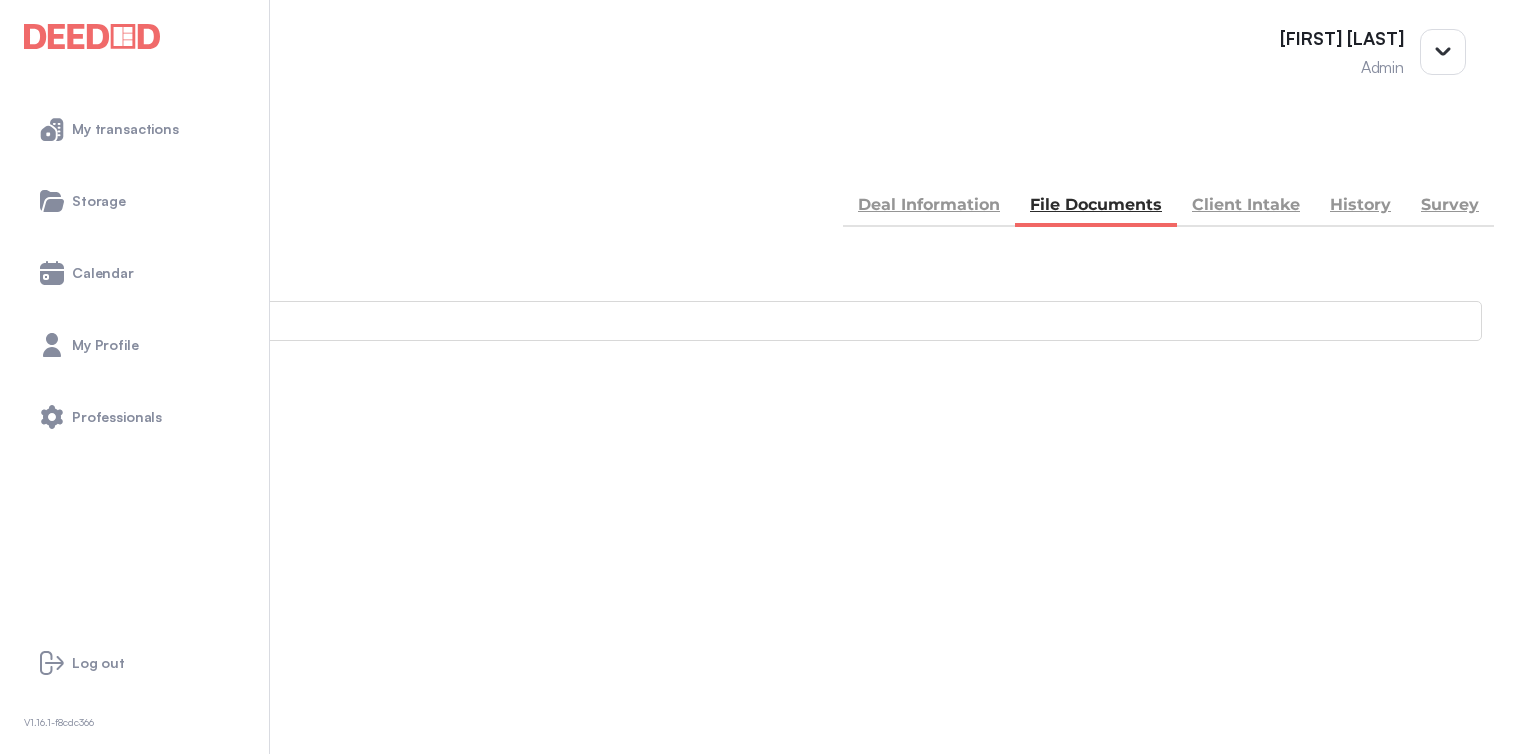 click at bounding box center [35, 155] 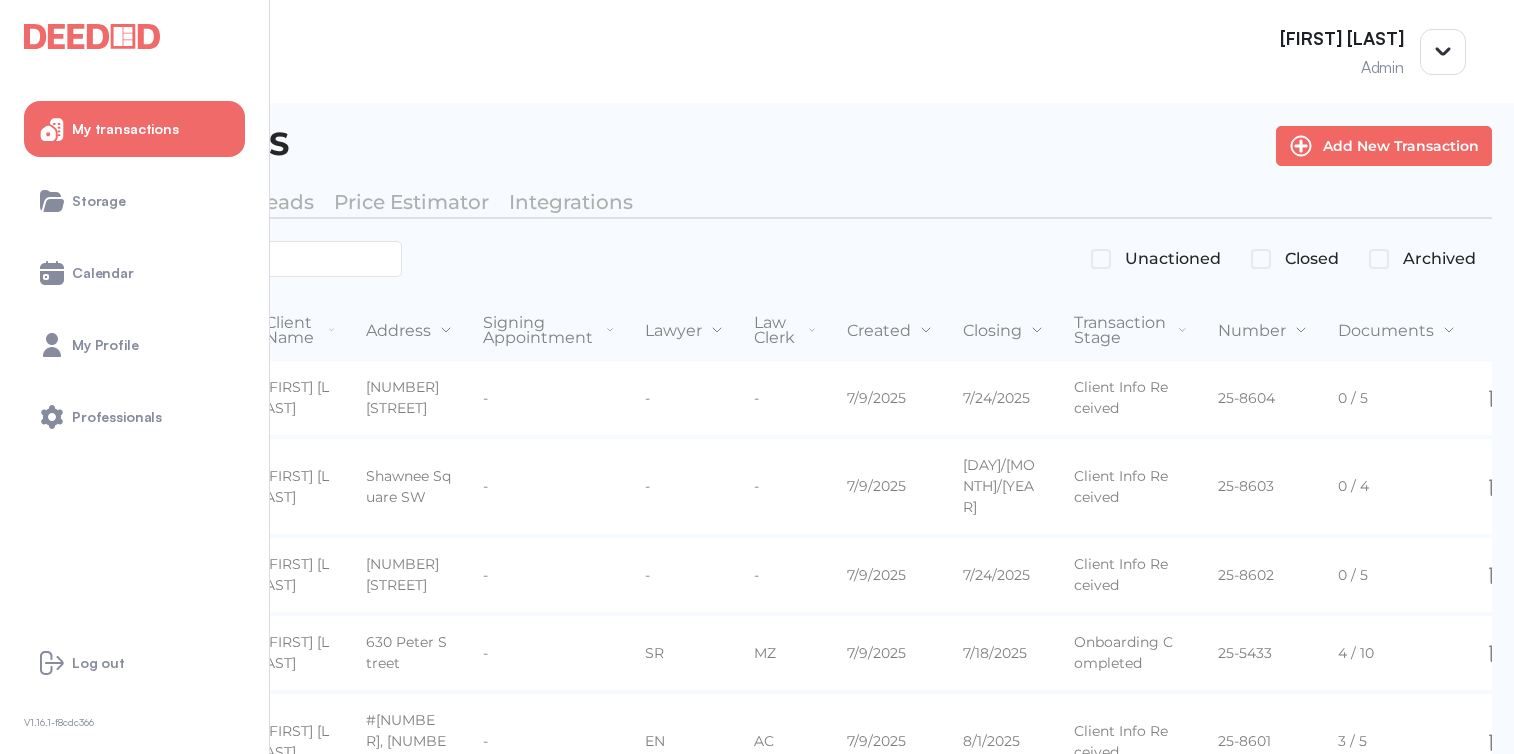 click at bounding box center [222, 259] 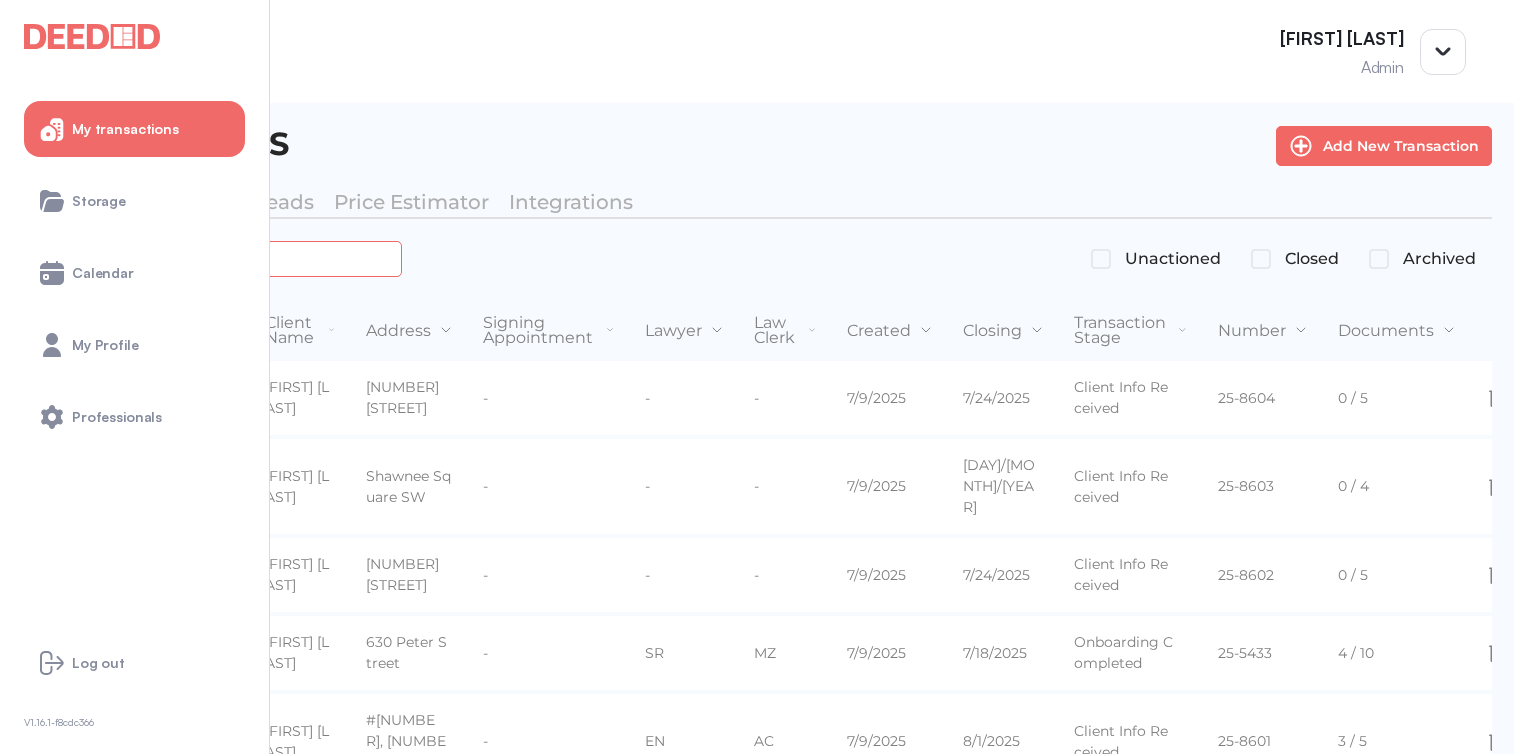 click at bounding box center (224, 258) 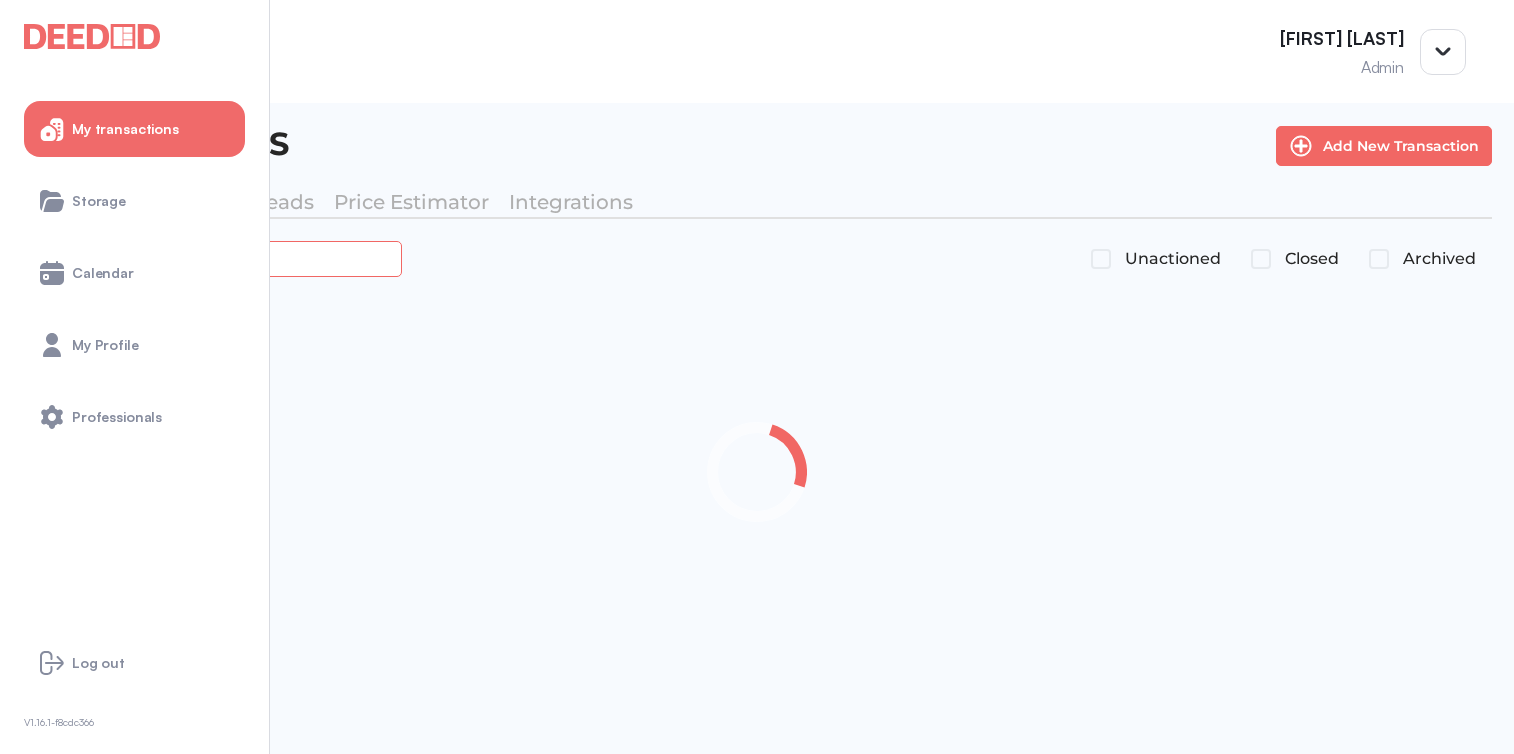 type on "*******" 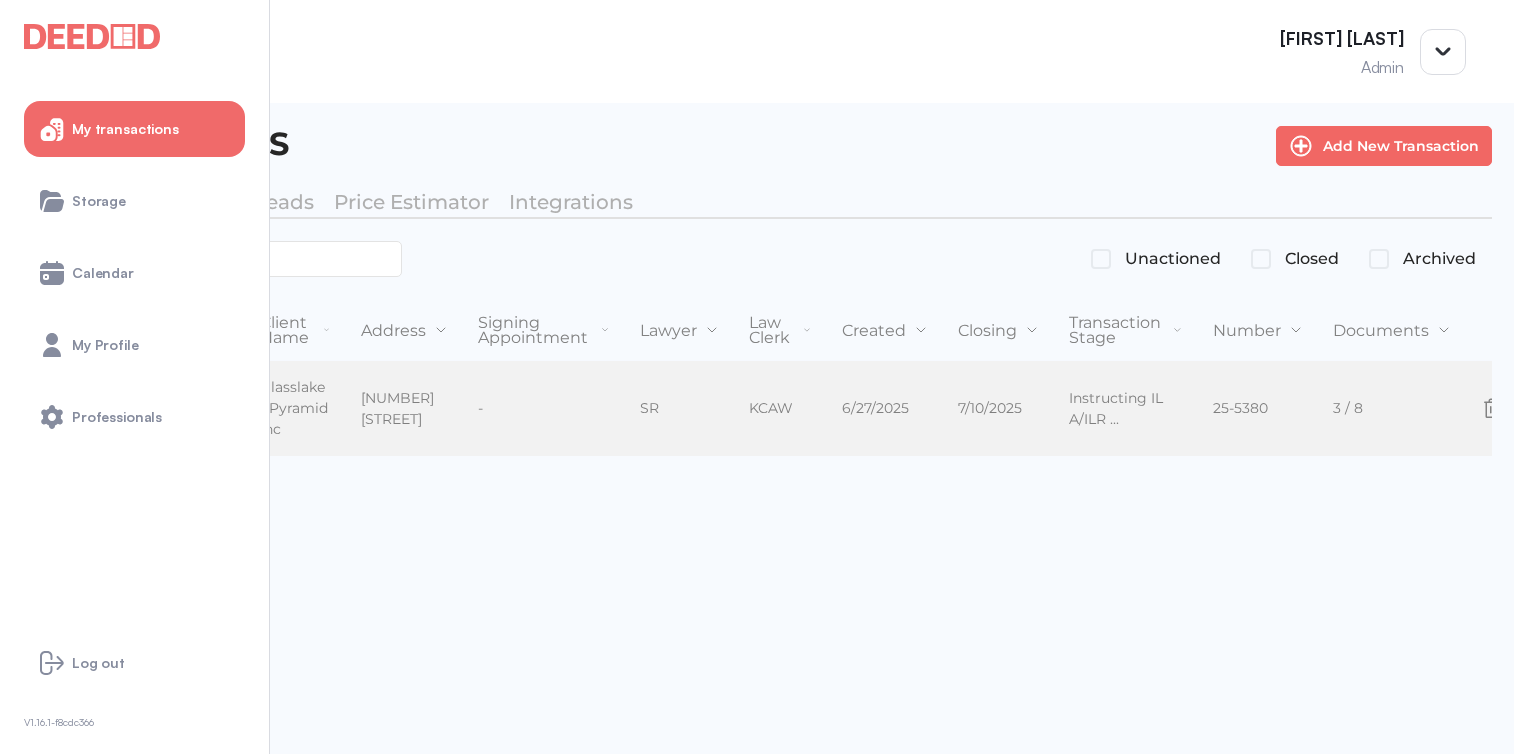 click on "Glasslake - Pyramid Inc" at bounding box center (294, 408) 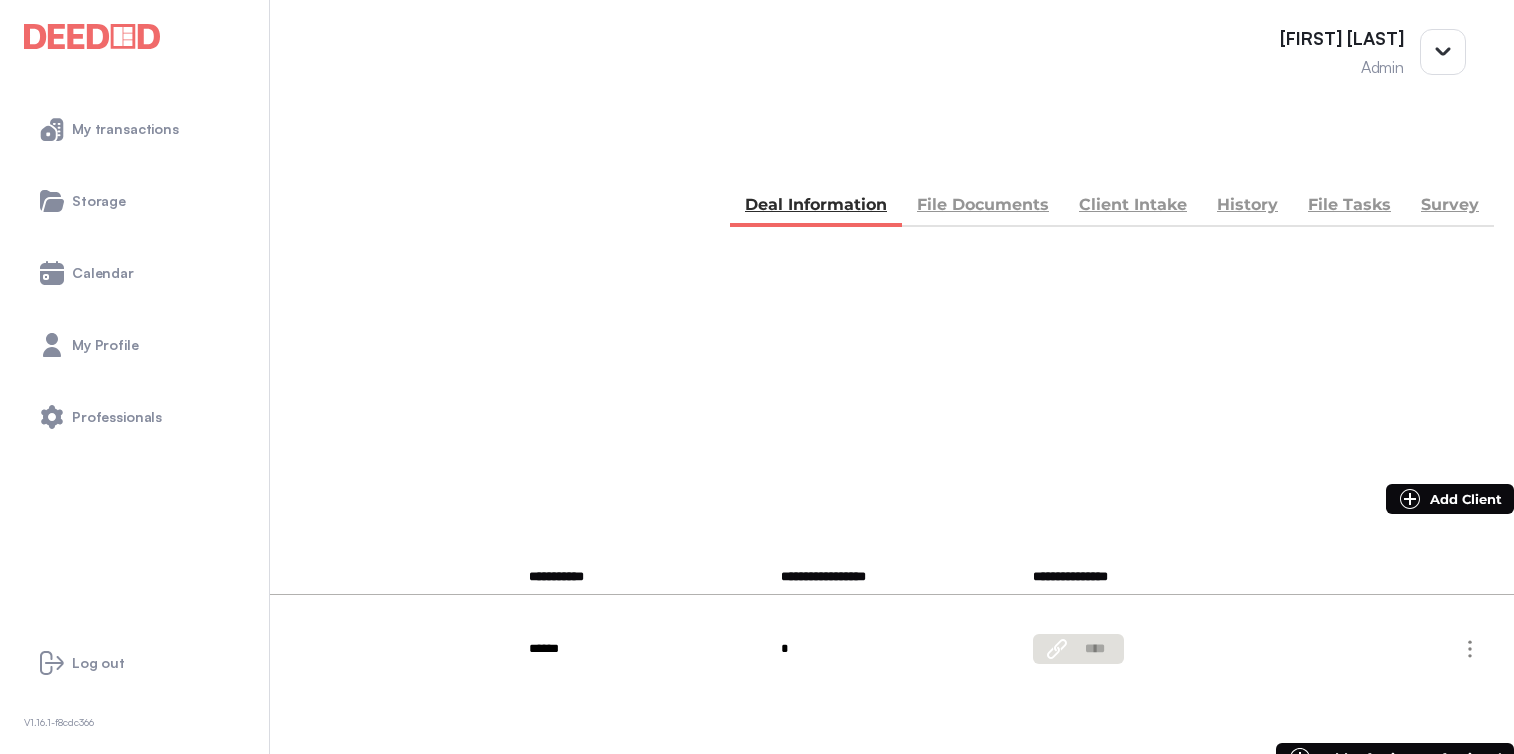 click on "File Documents" at bounding box center (983, 207) 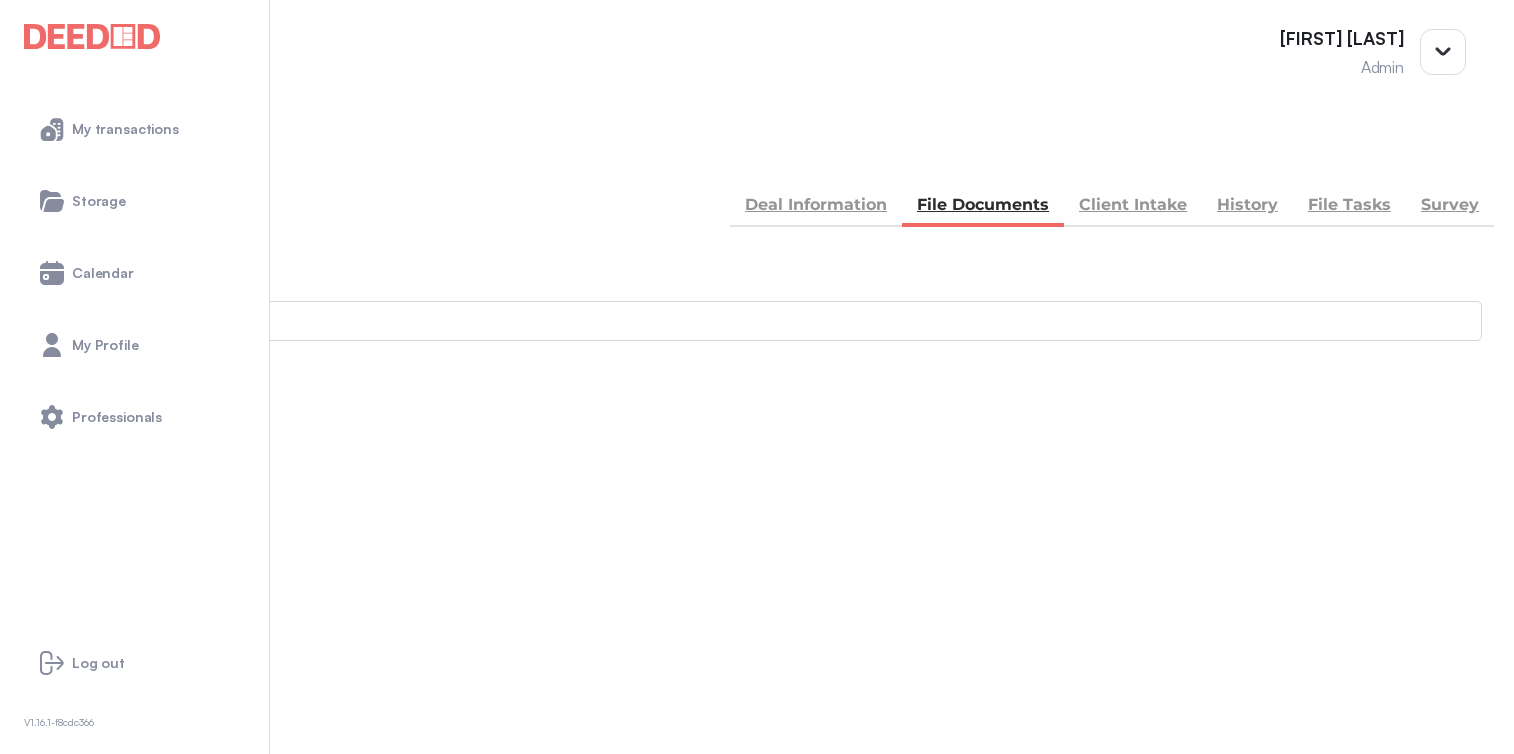 click on "Accounting" at bounding box center (41, 870) 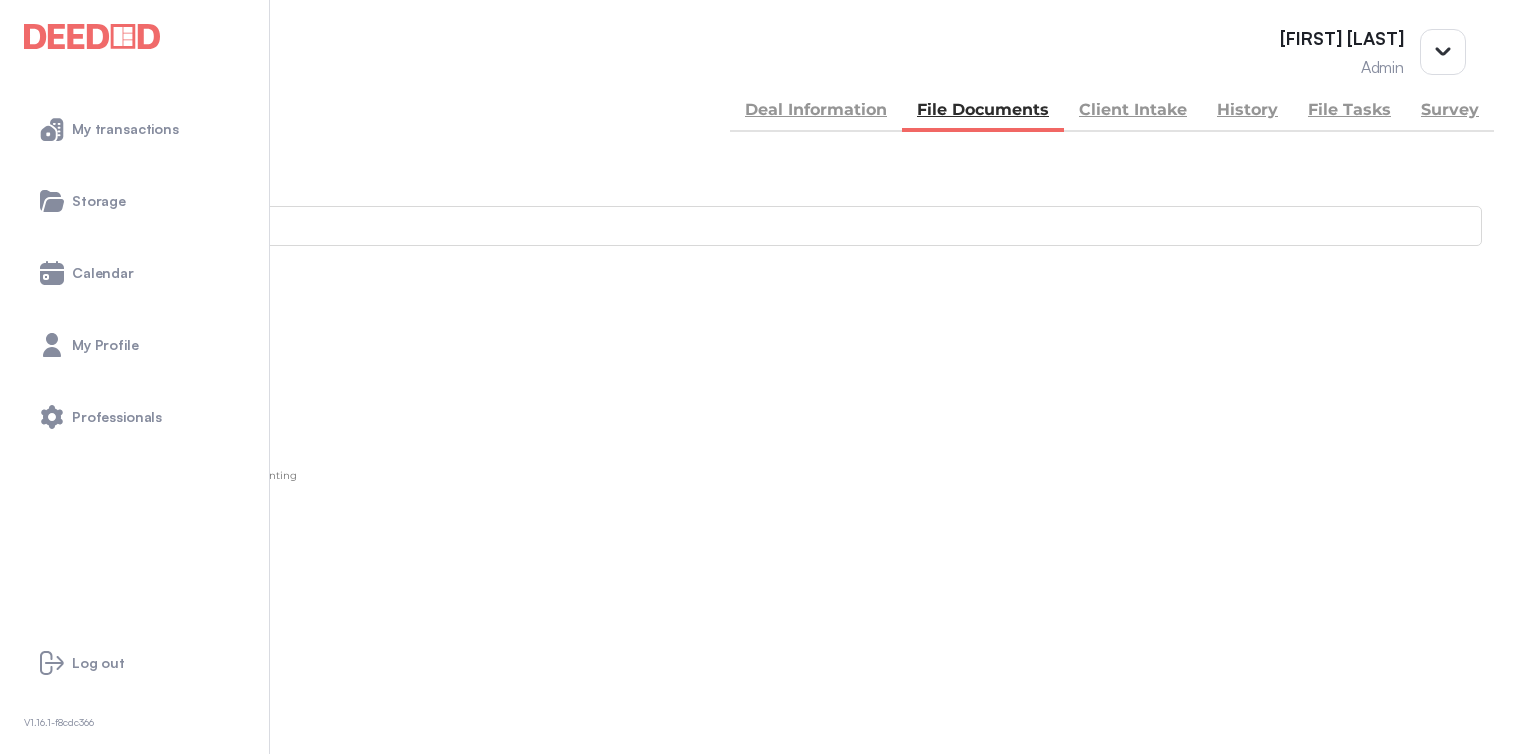scroll, scrollTop: 116, scrollLeft: 0, axis: vertical 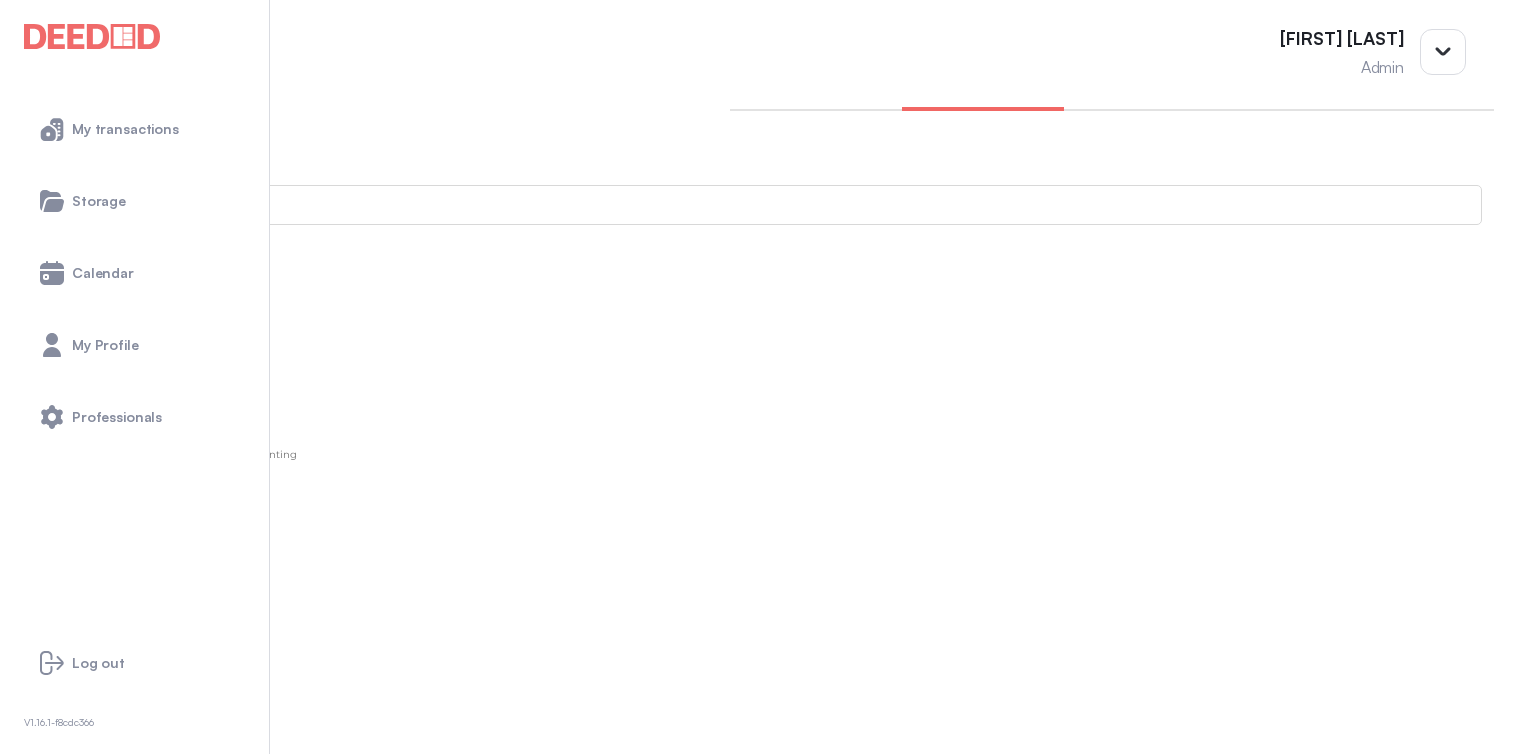 click at bounding box center (14, 944) 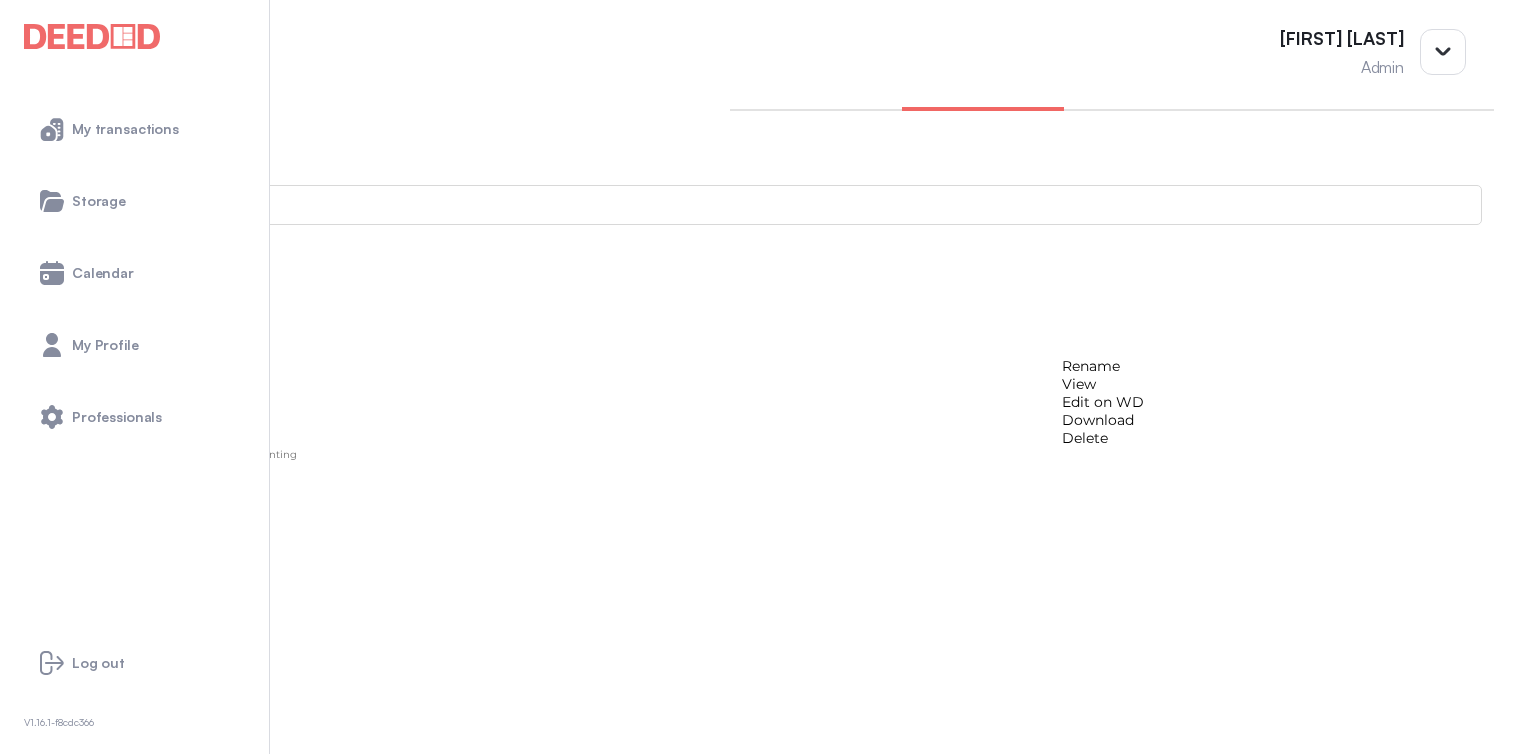 click on "View" at bounding box center (1103, 384) 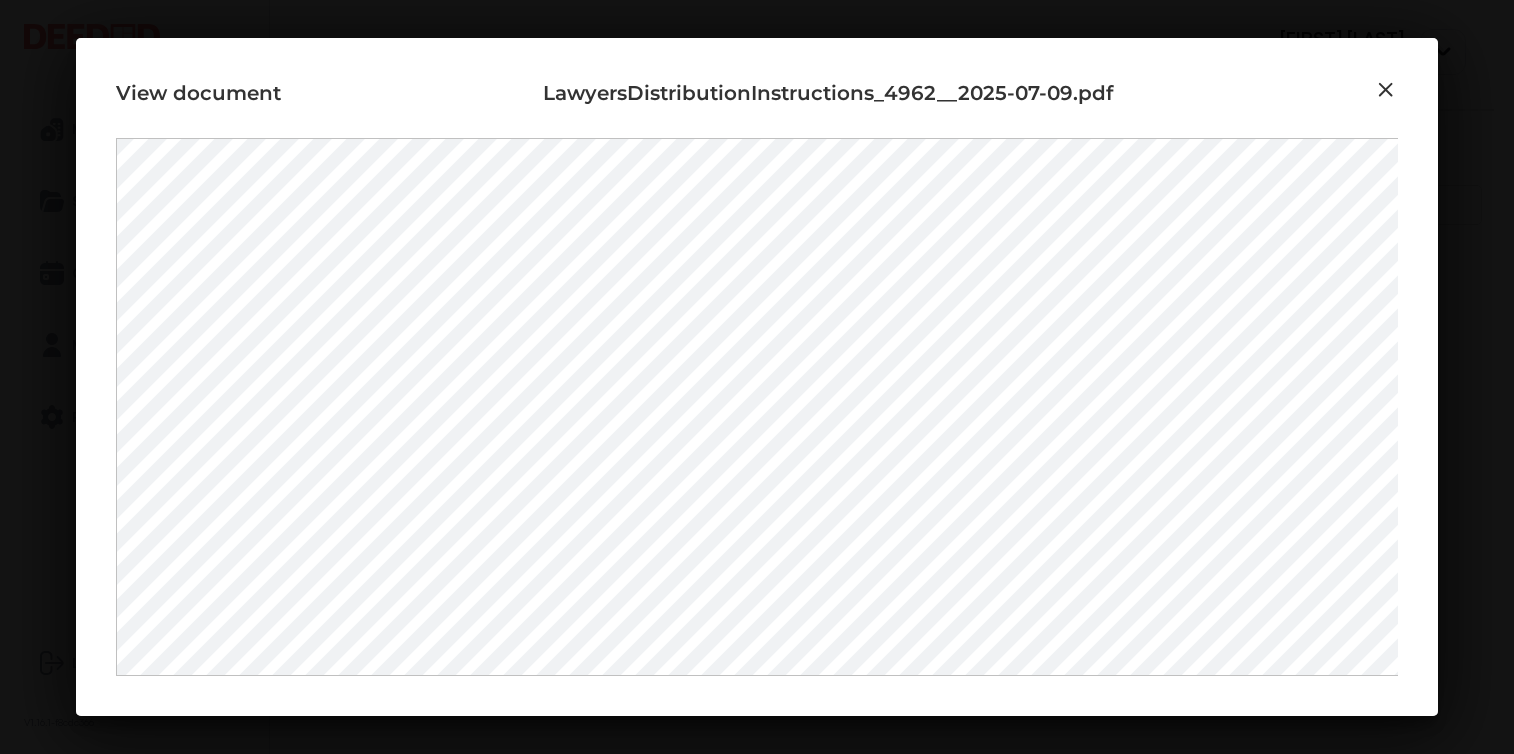 click at bounding box center (1386, 90) 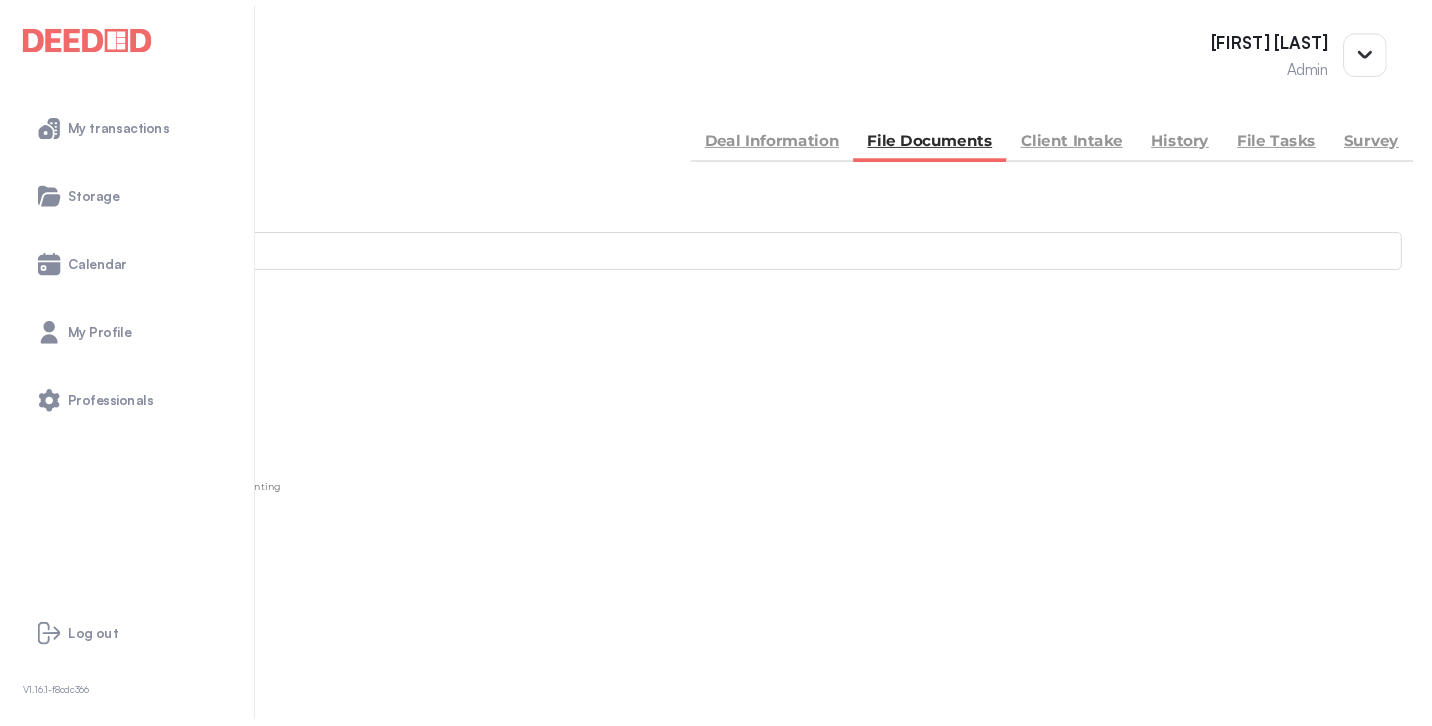 scroll, scrollTop: 0, scrollLeft: 0, axis: both 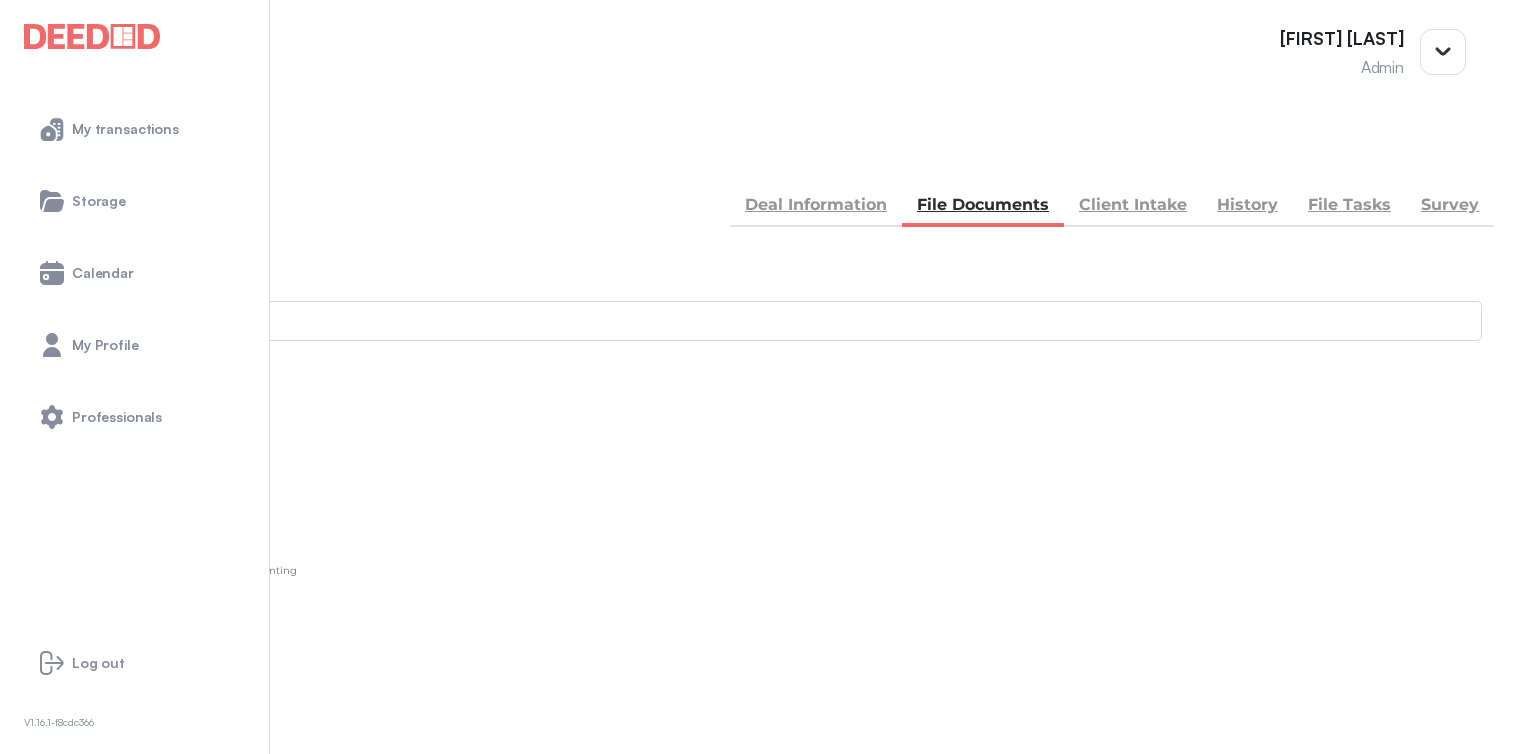 click on "BACK my deals Deal Information File Documents Client Intake History File Tasks Survey" at bounding box center (757, 185) 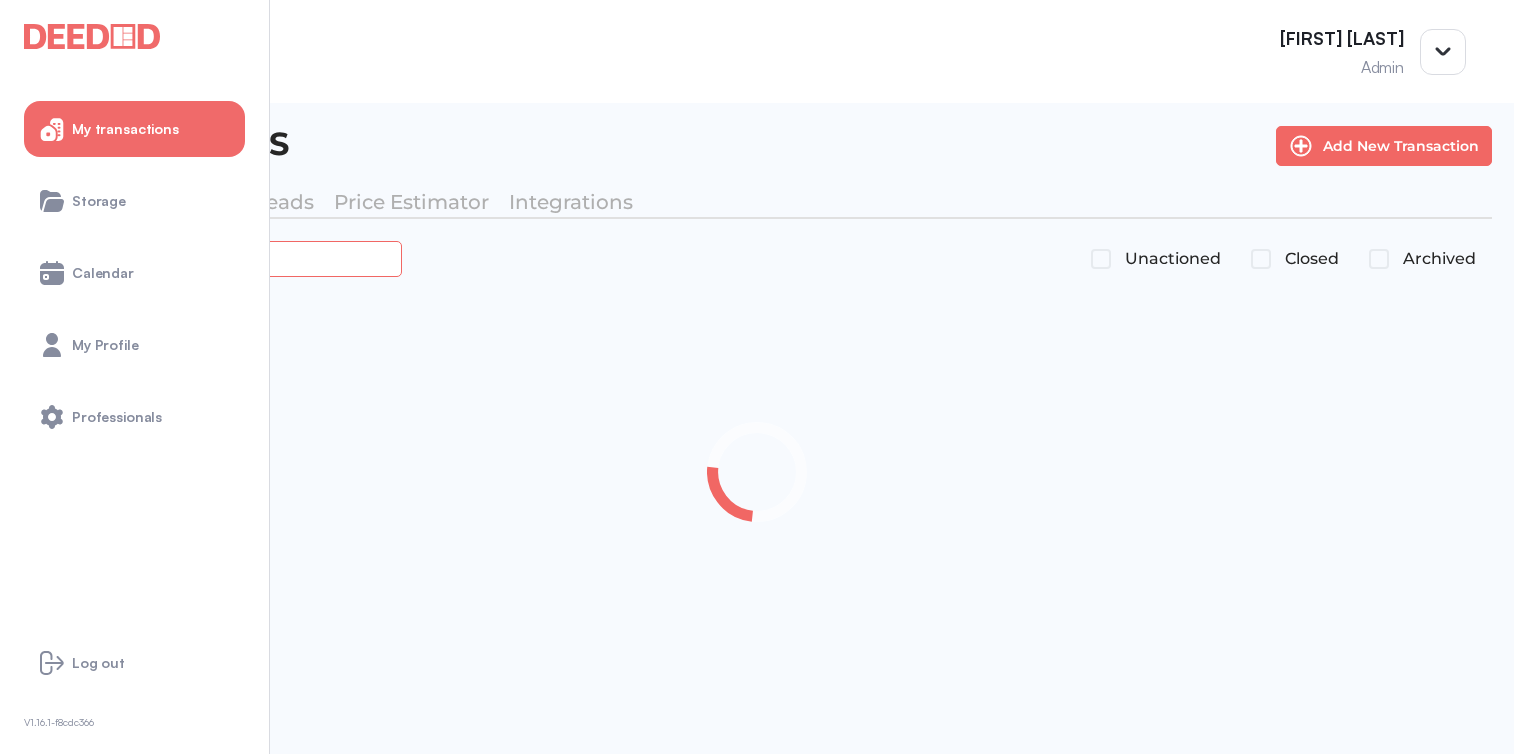 click at bounding box center [224, 258] 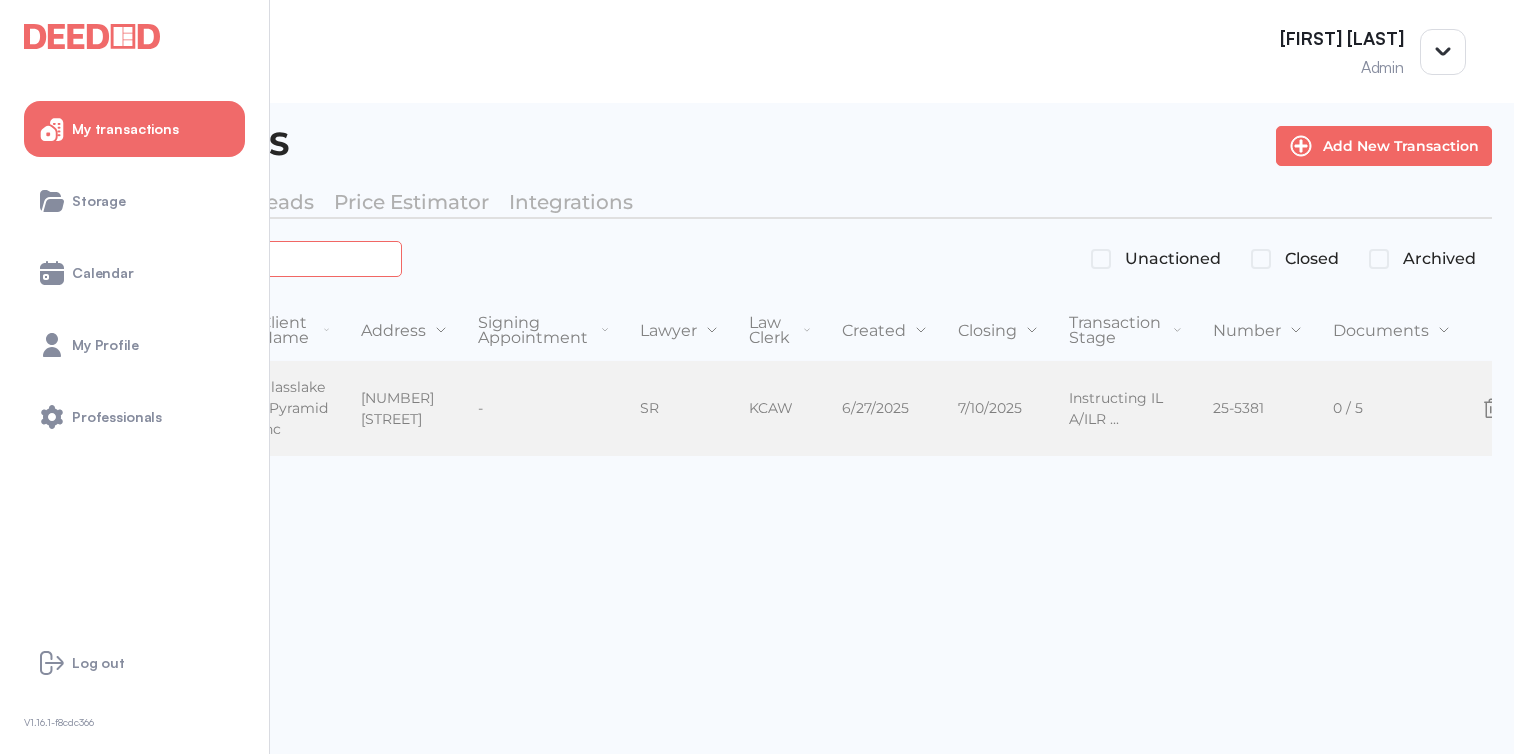 type on "*******" 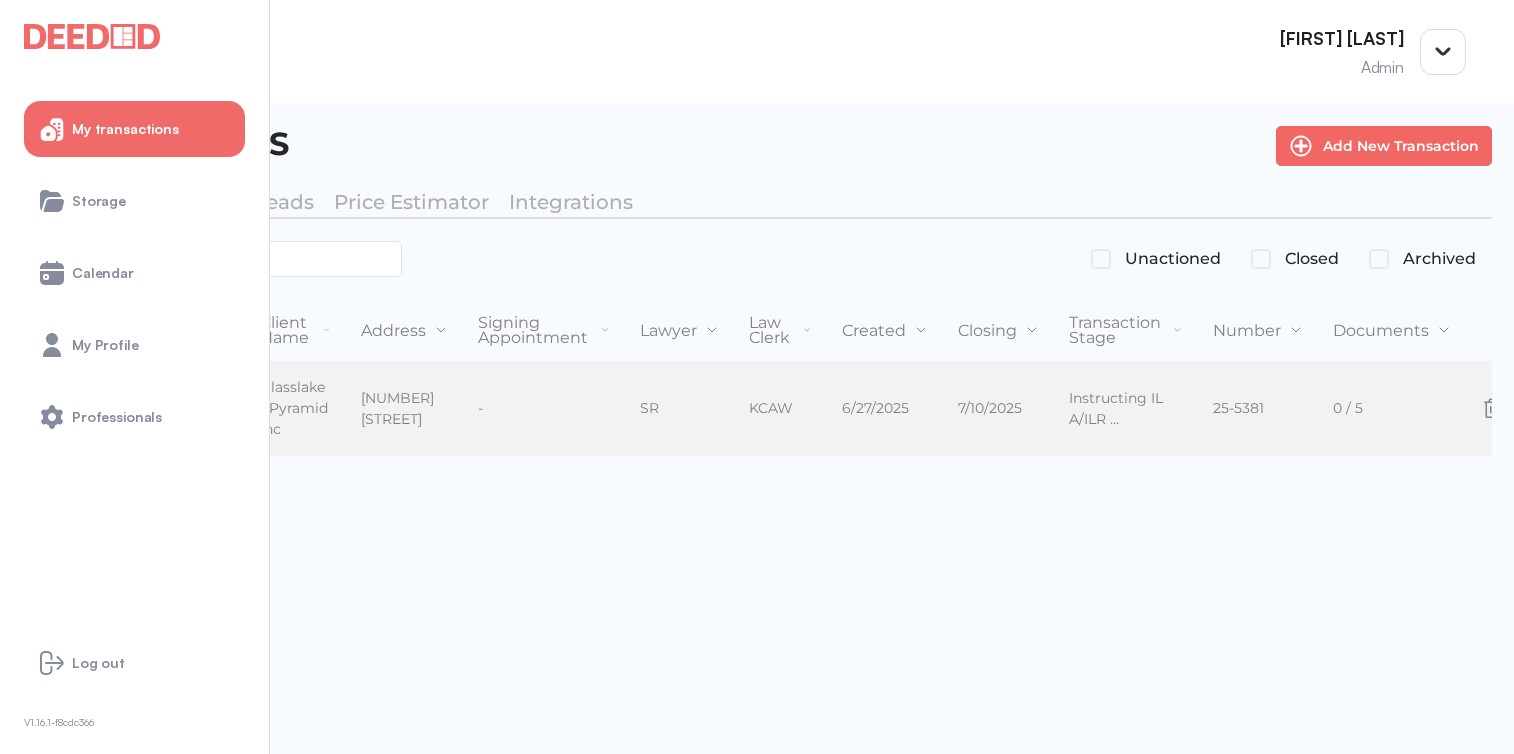 click on "Glasslake - Pyramid Inc Glasslake - Pyramid Inc" at bounding box center (294, 409) 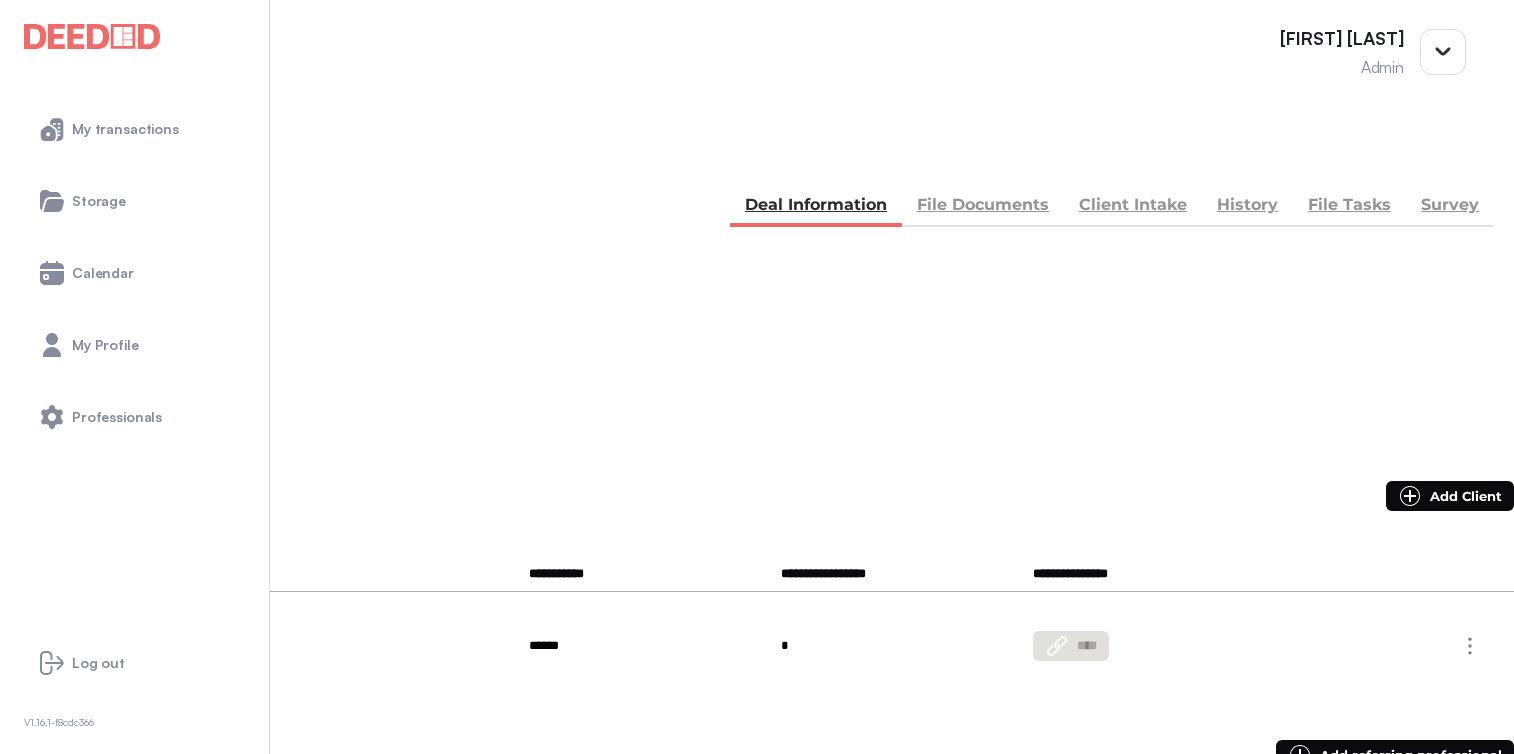 click on "File Documents" at bounding box center [983, 207] 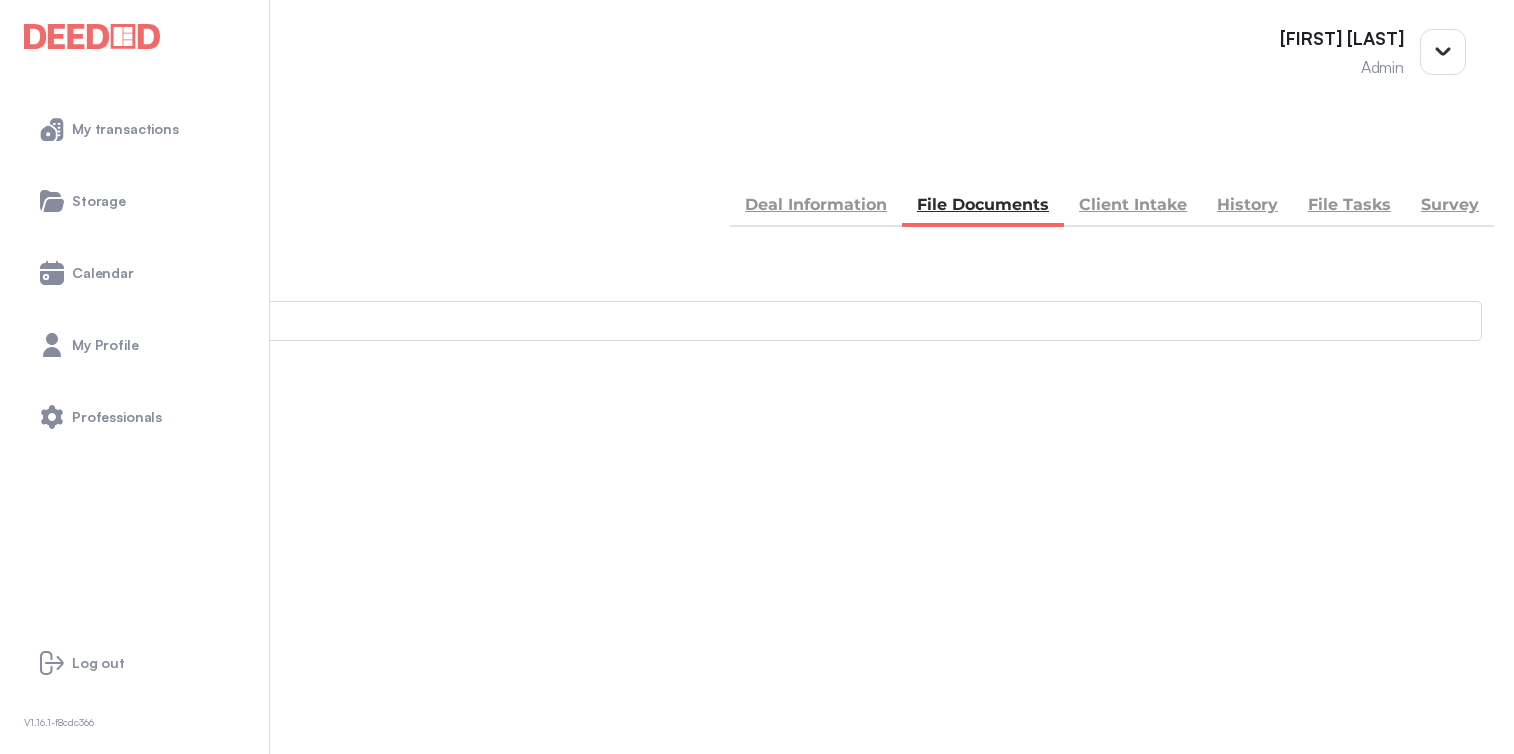 click on "Accounting -- 3  members - 4" at bounding box center (757, 891) 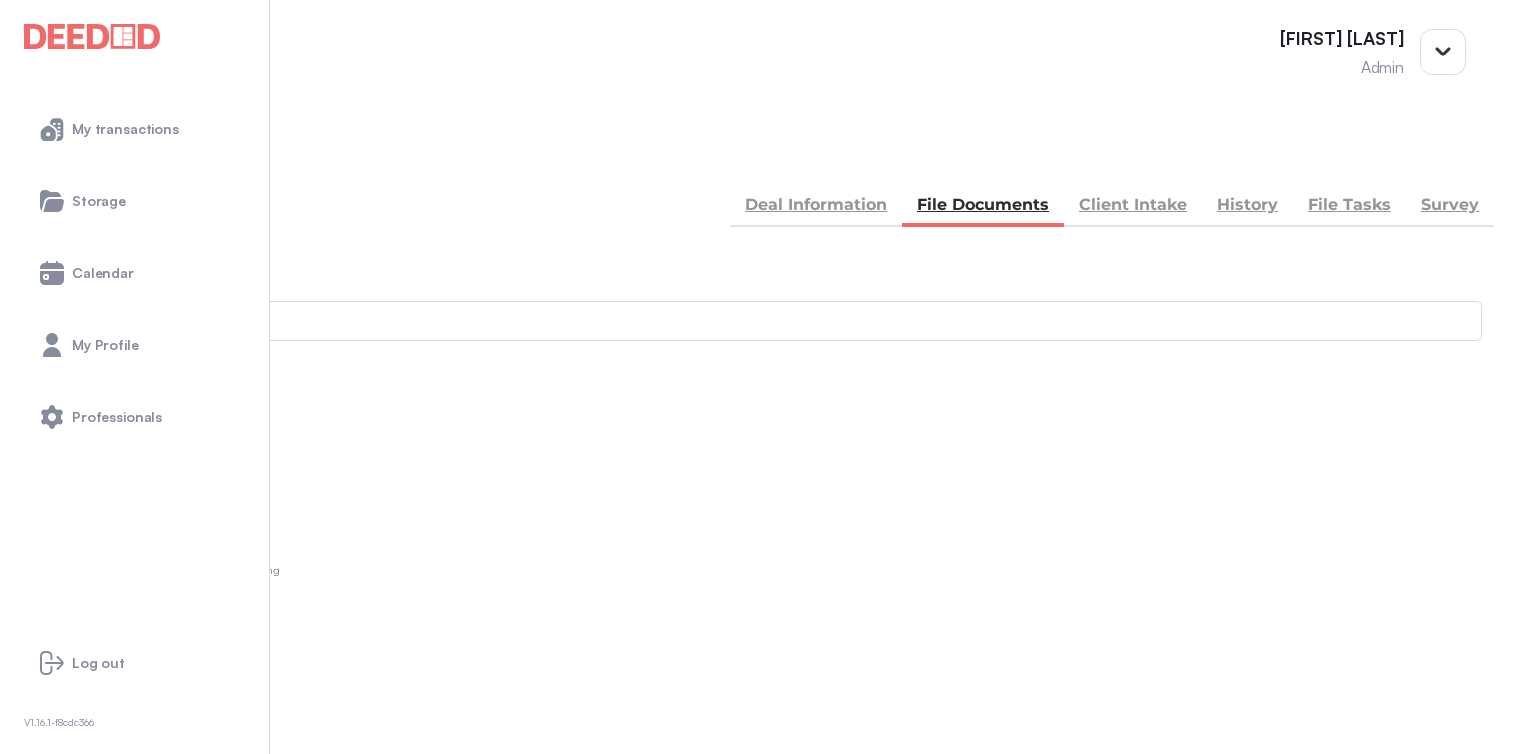 click at bounding box center [14, 1236] 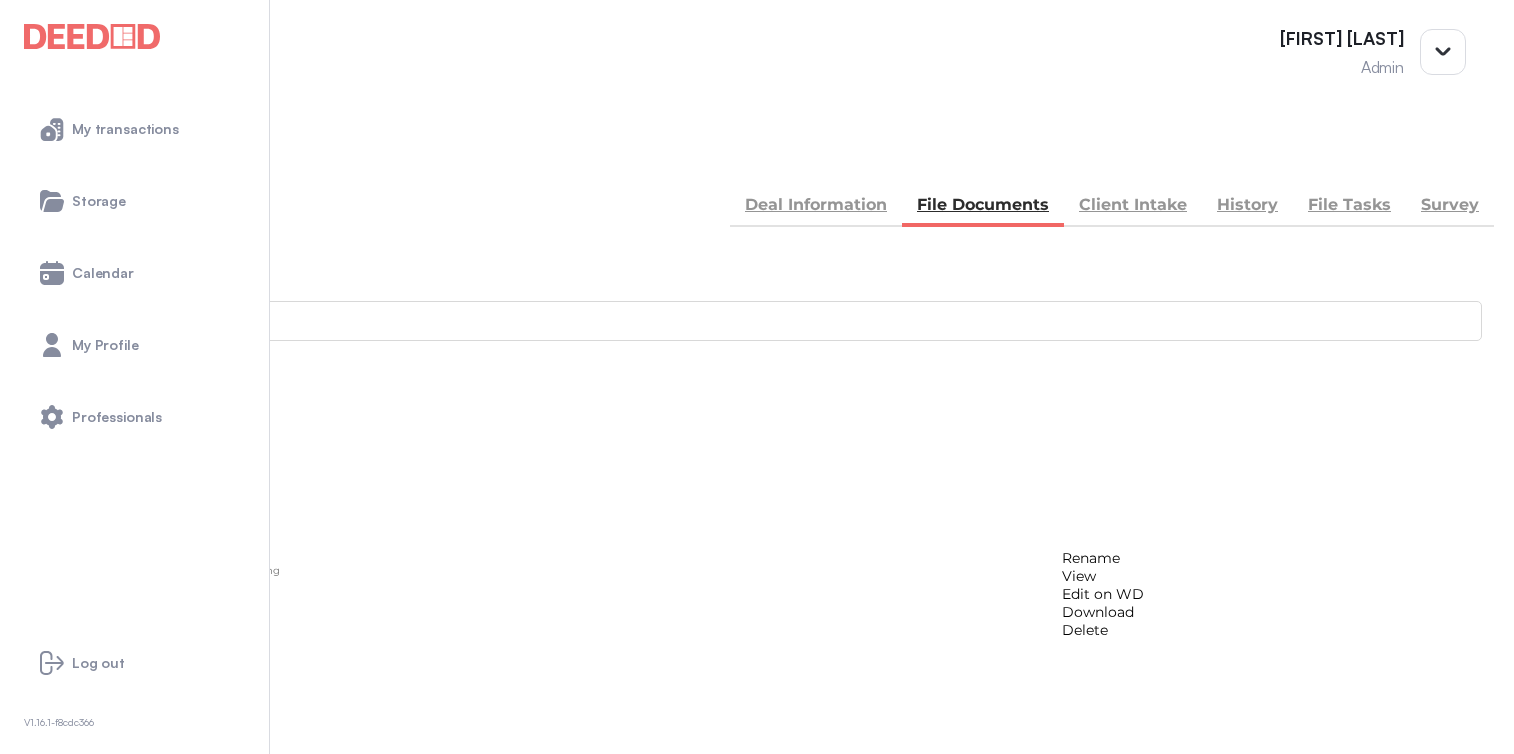 click on "View" at bounding box center [1103, 576] 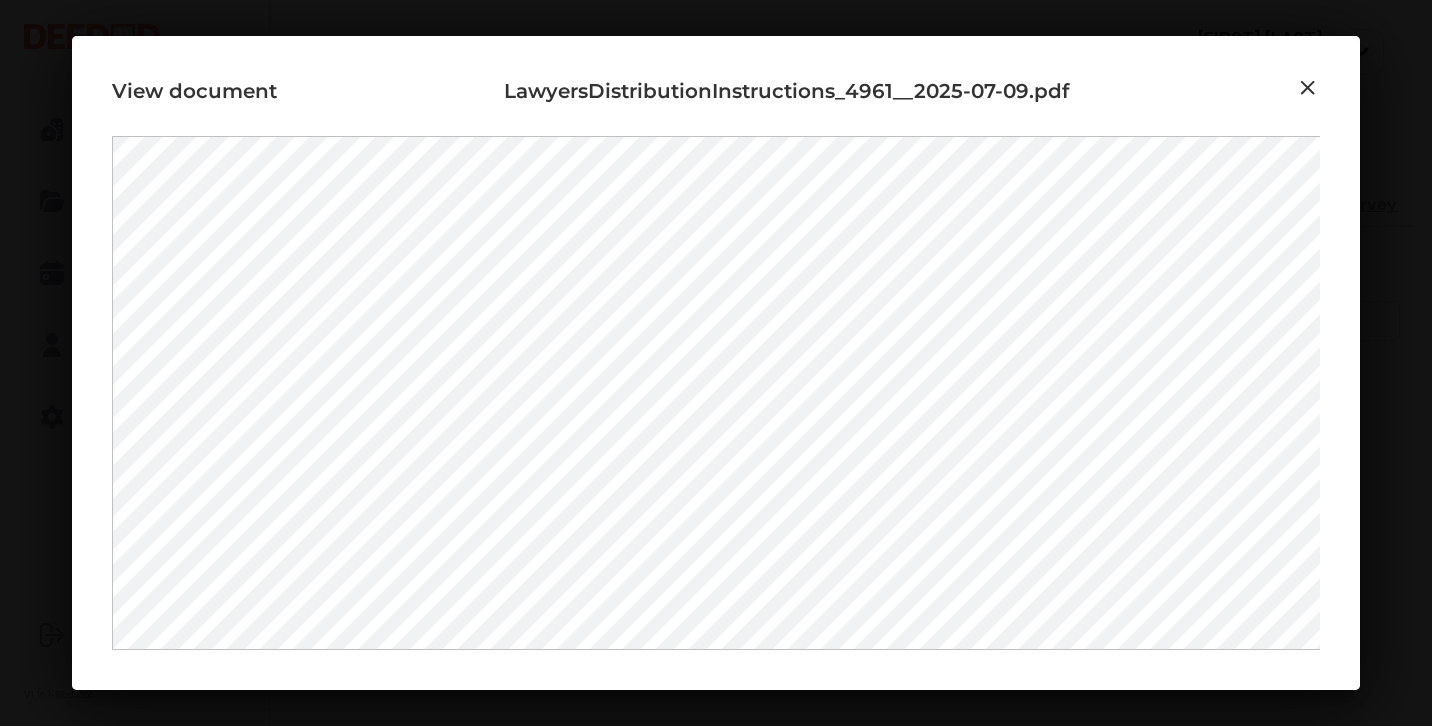click at bounding box center (1308, 88) 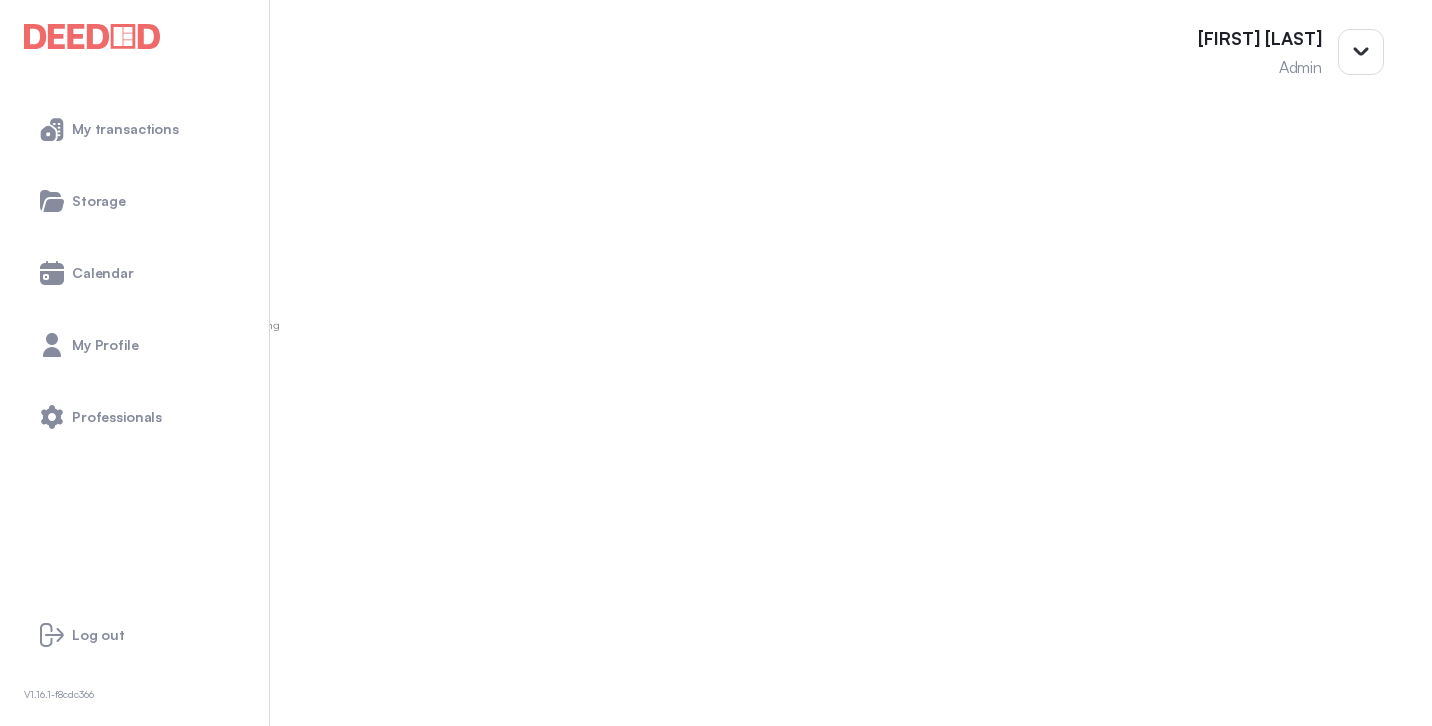 scroll, scrollTop: 0, scrollLeft: 0, axis: both 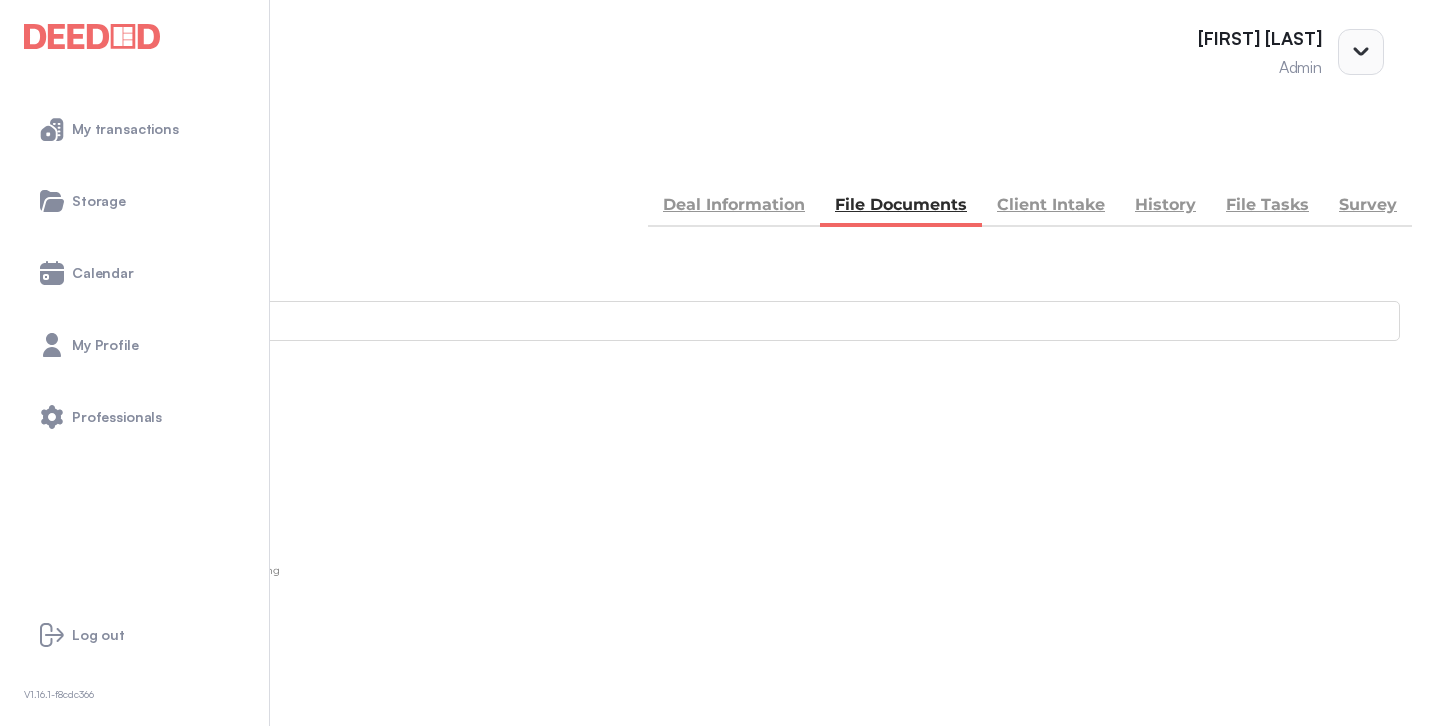 click at bounding box center [1360, 51] 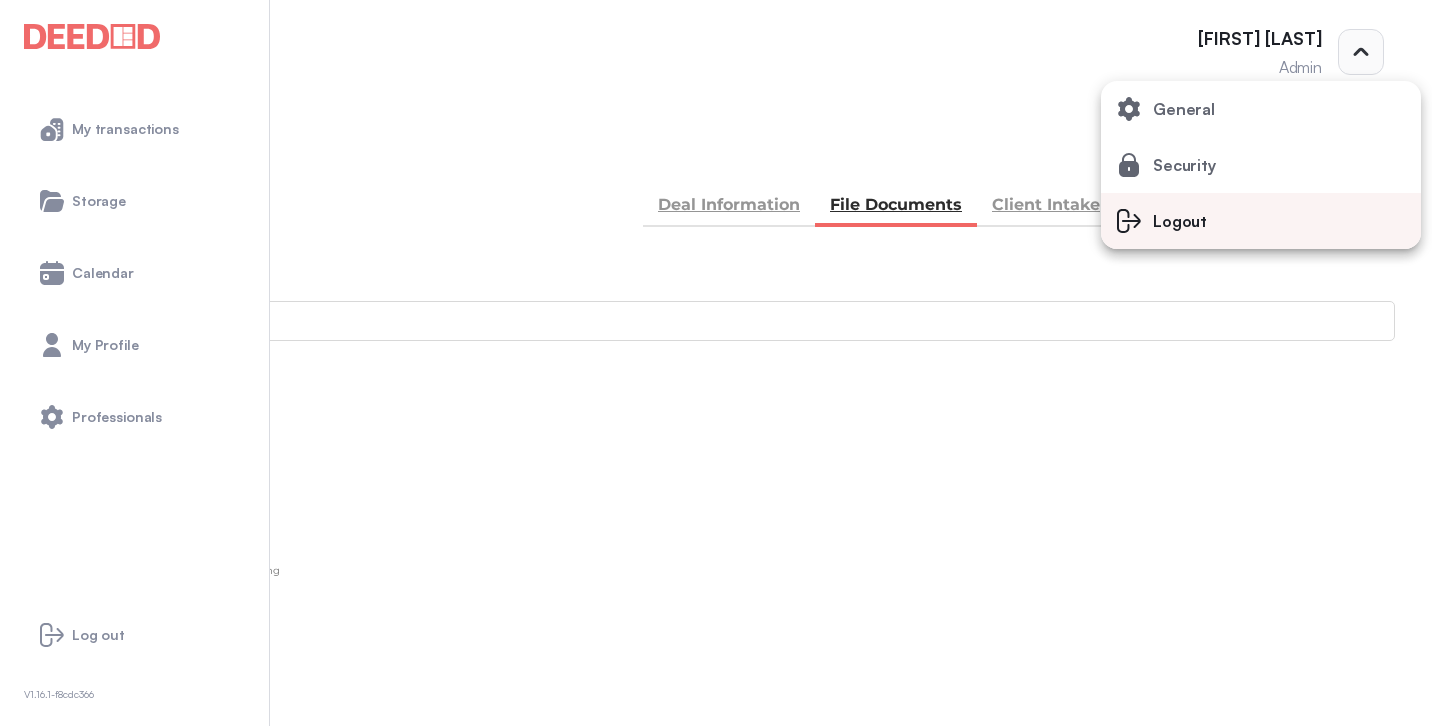 click on "Logout" at bounding box center [1184, 109] 